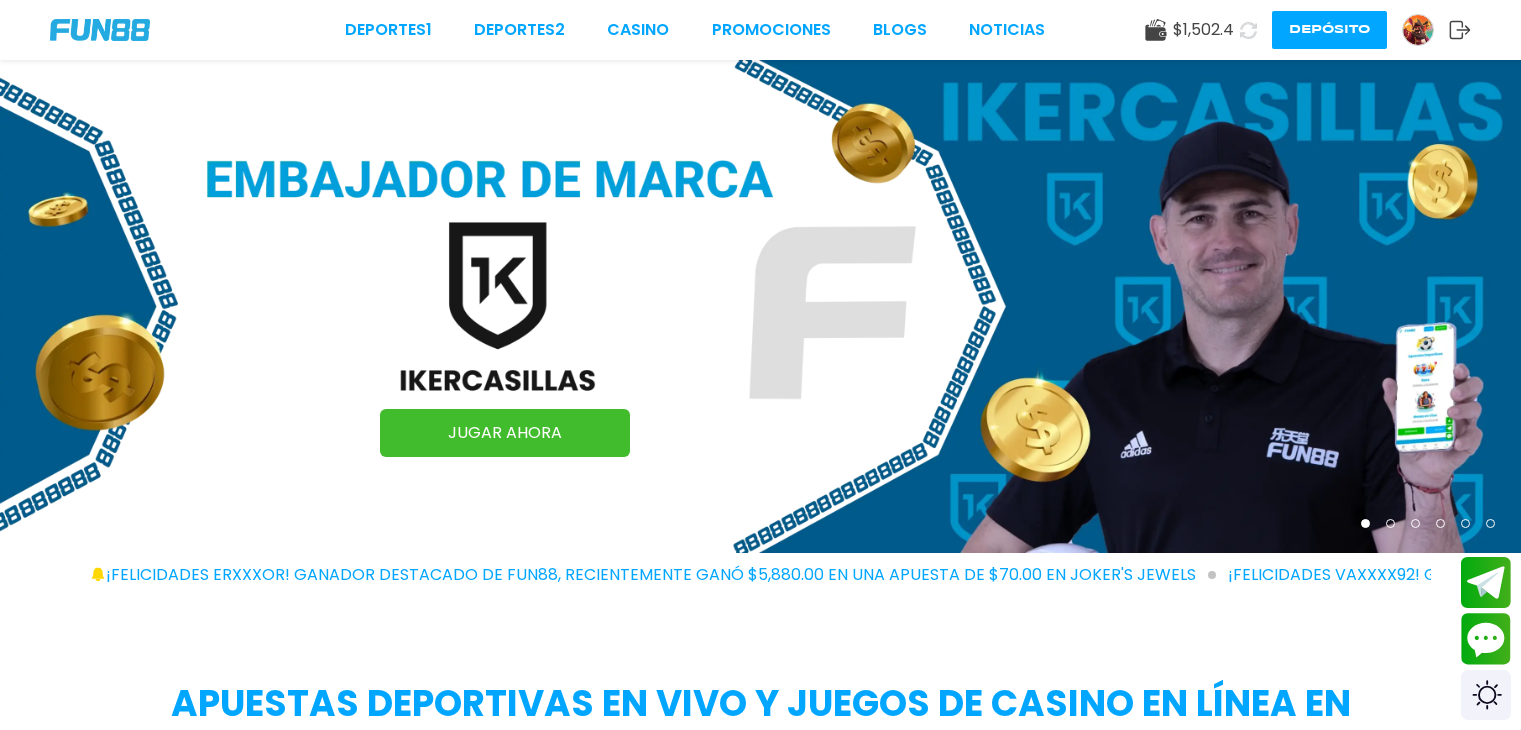 scroll, scrollTop: 0, scrollLeft: 0, axis: both 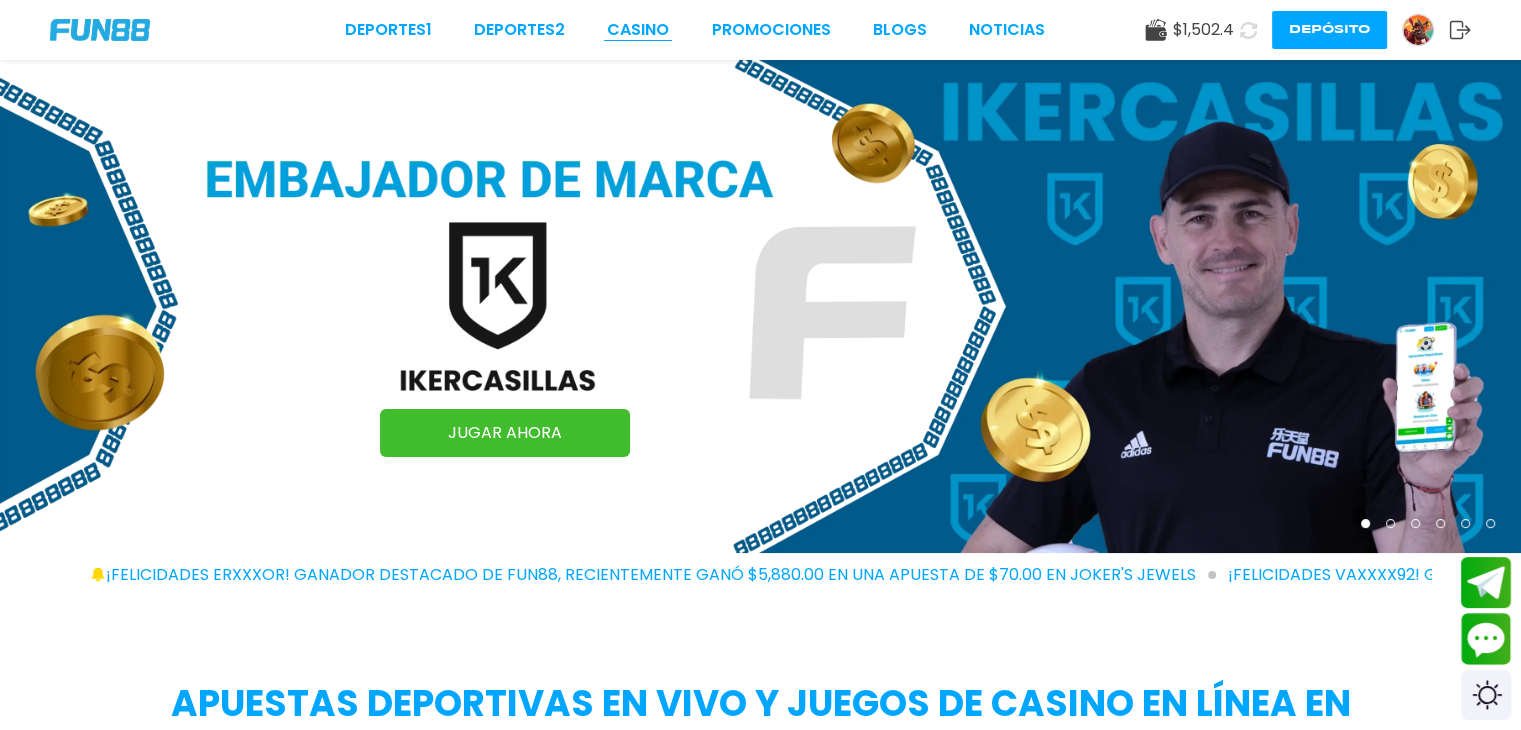click on "CASINO" at bounding box center [638, 30] 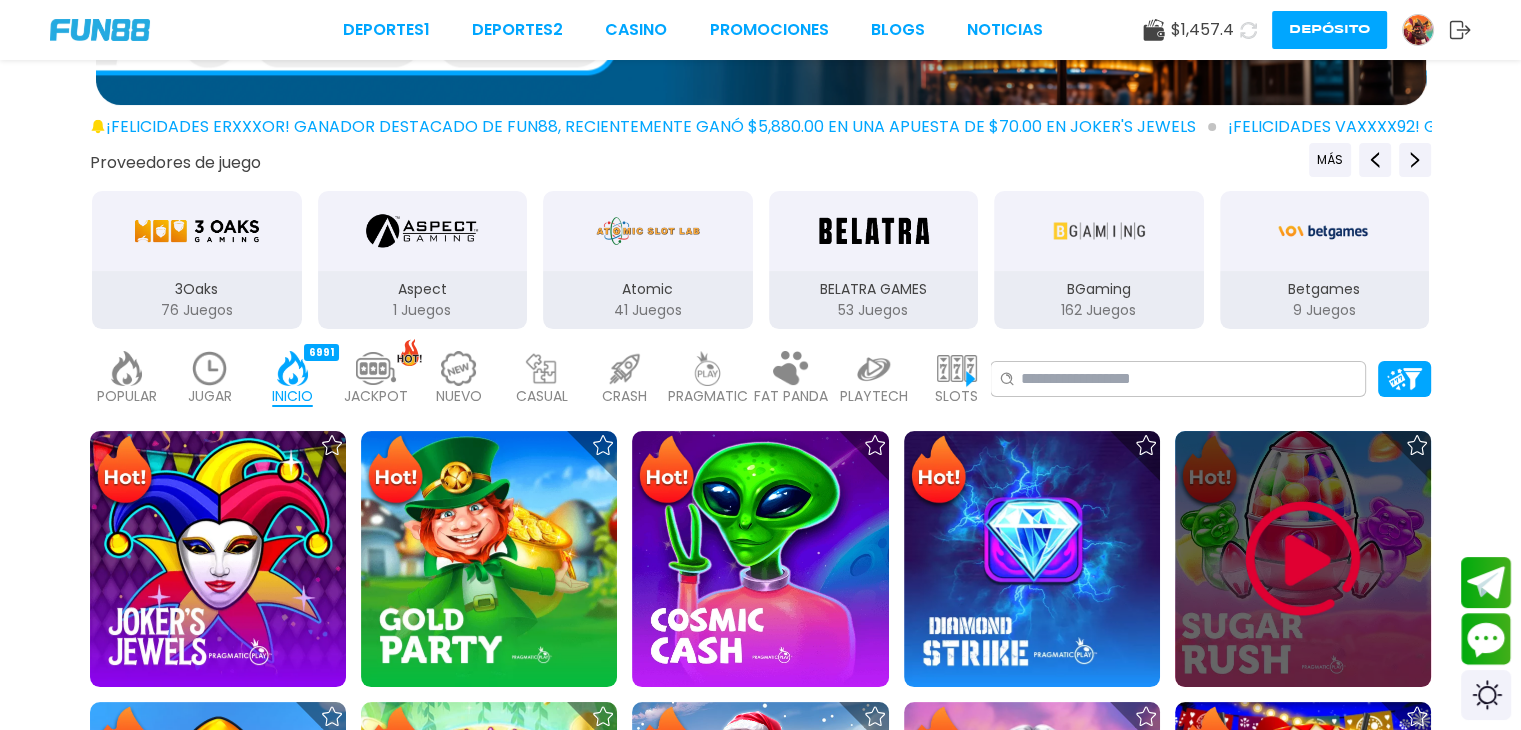 scroll, scrollTop: 400, scrollLeft: 0, axis: vertical 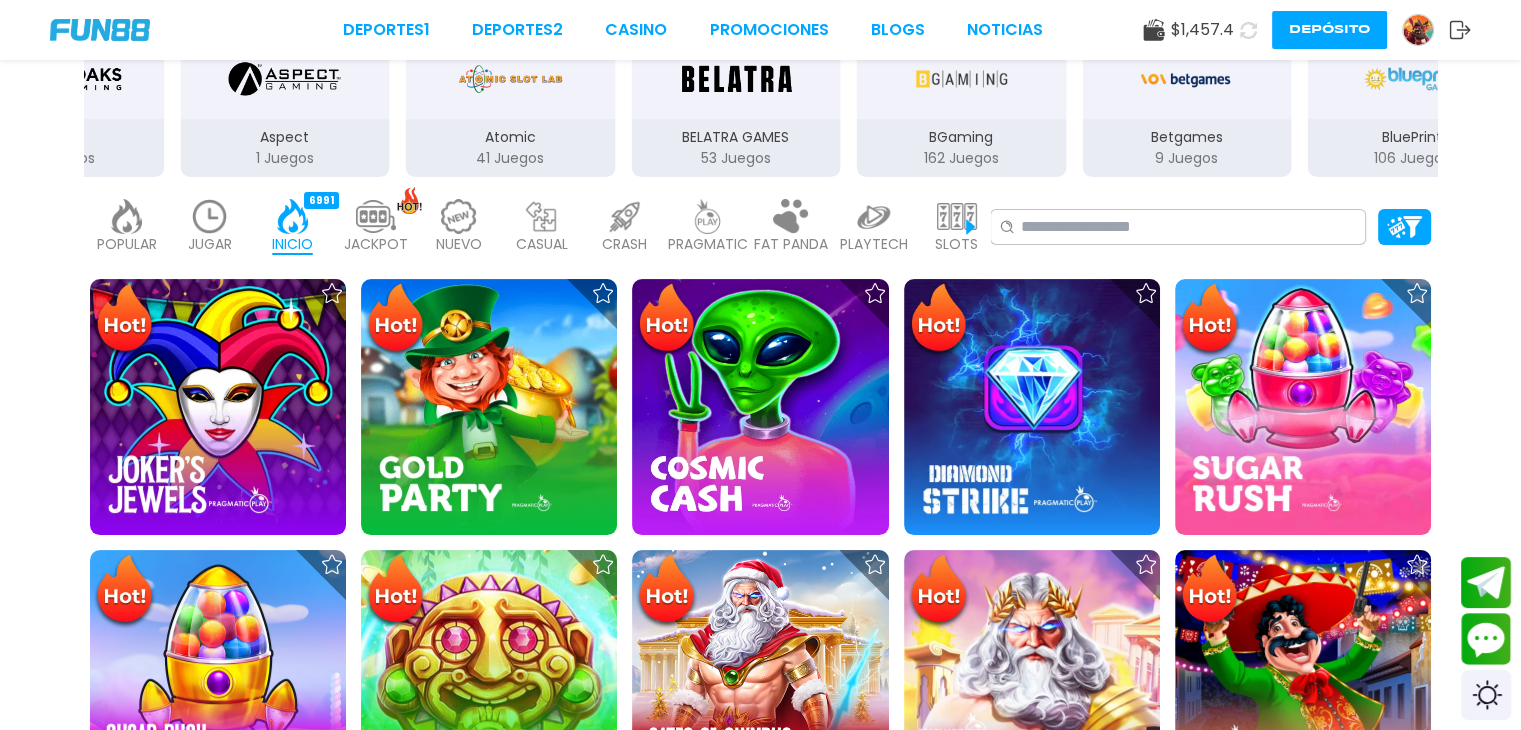 click on "SLOTS" at bounding box center [956, 244] 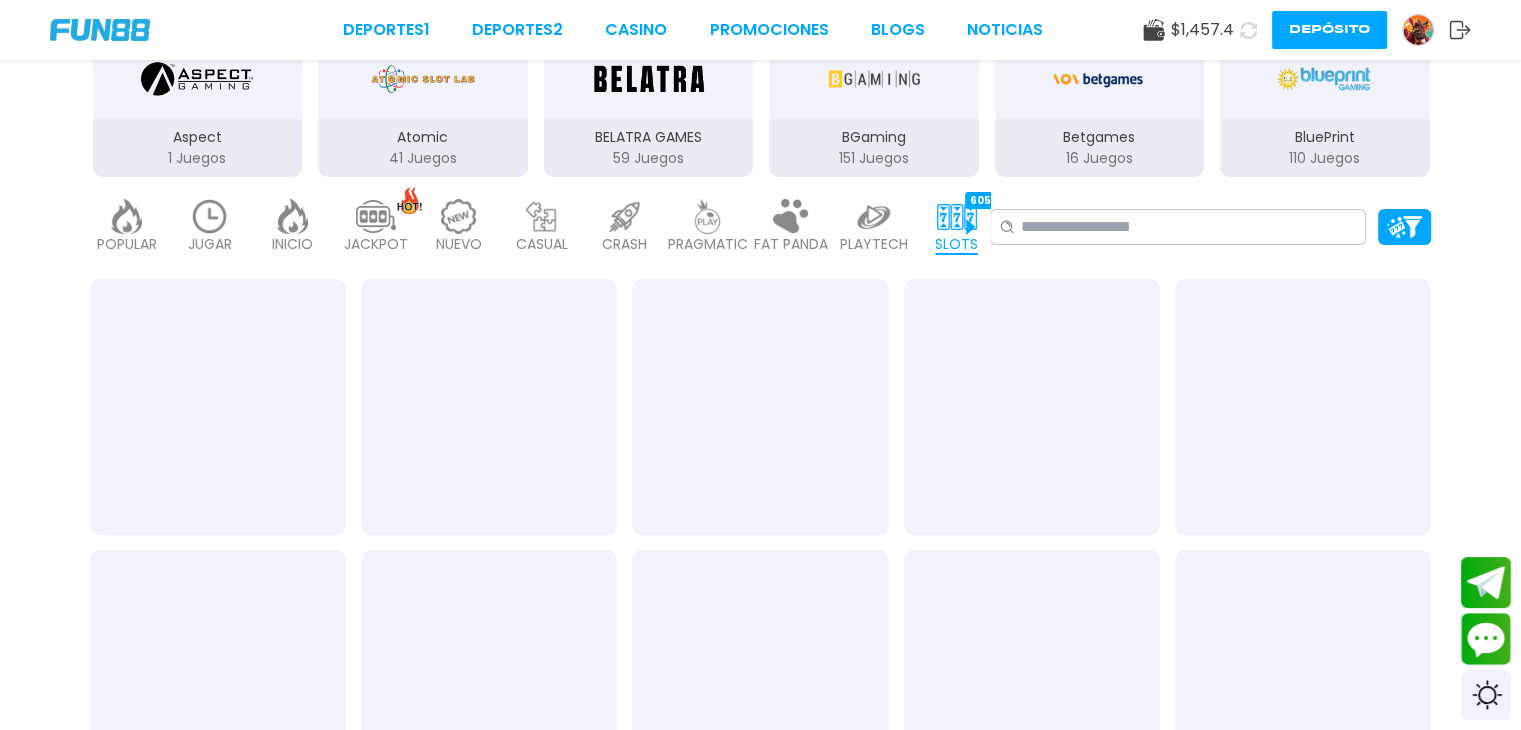 click on "JUGAR 11" at bounding box center [209, 227] 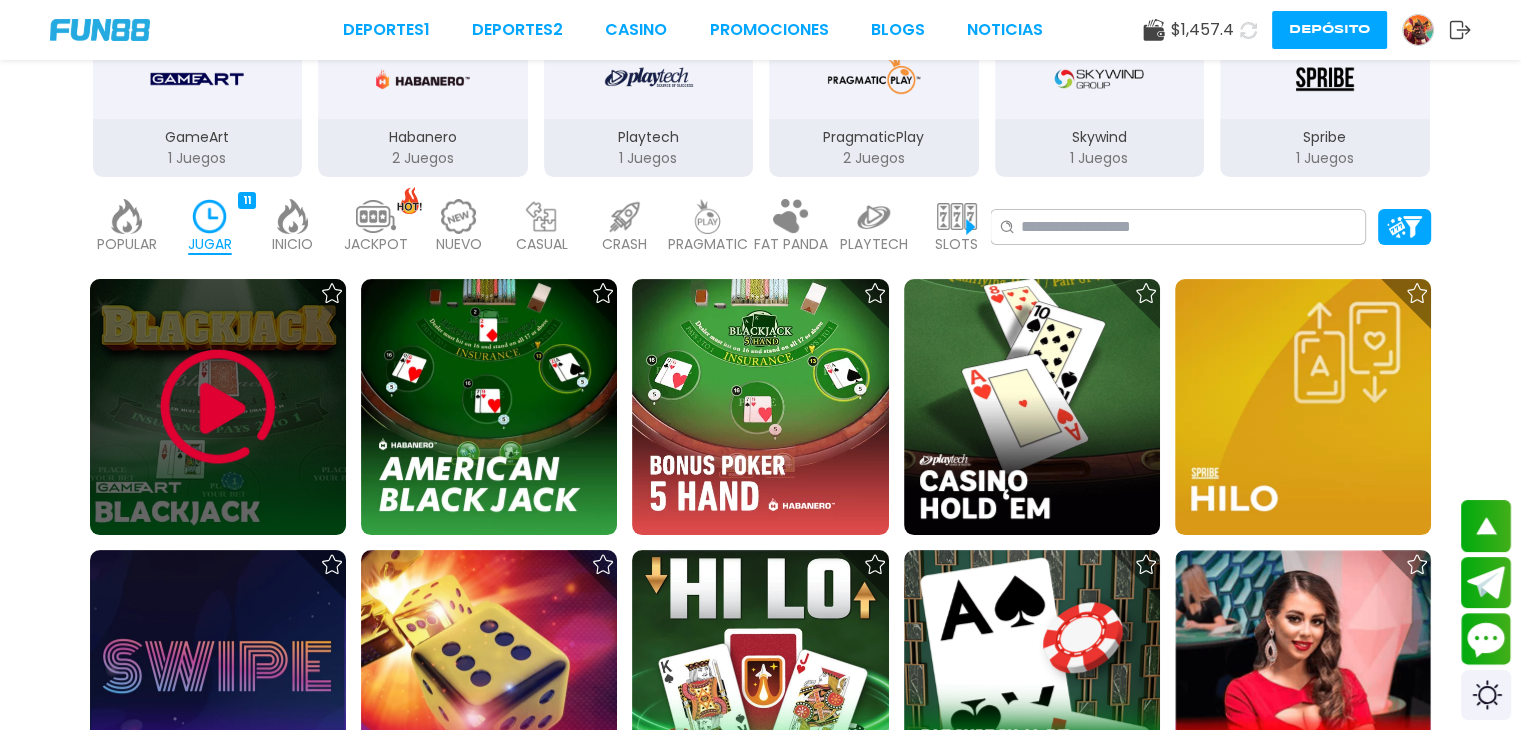 scroll, scrollTop: 800, scrollLeft: 0, axis: vertical 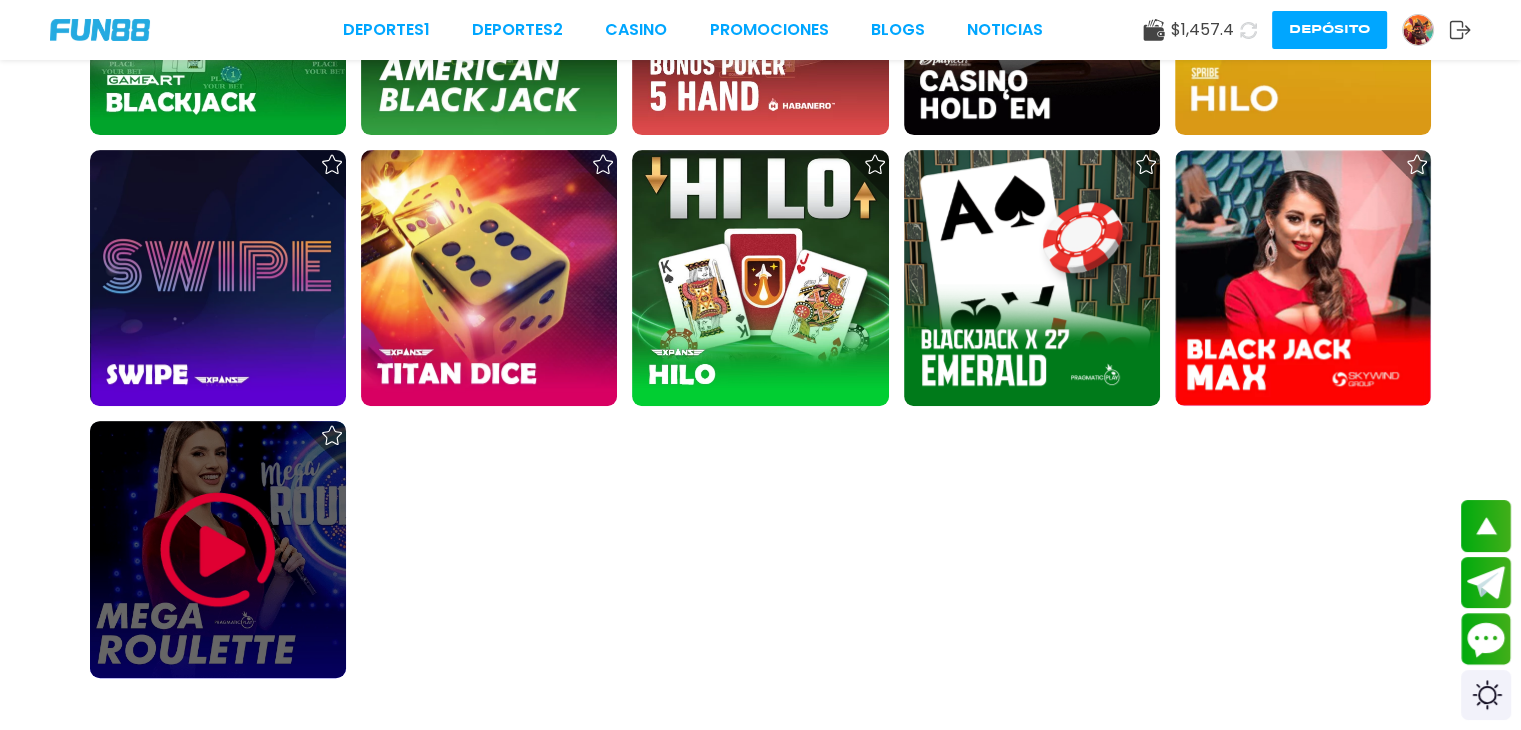 click at bounding box center (218, 549) 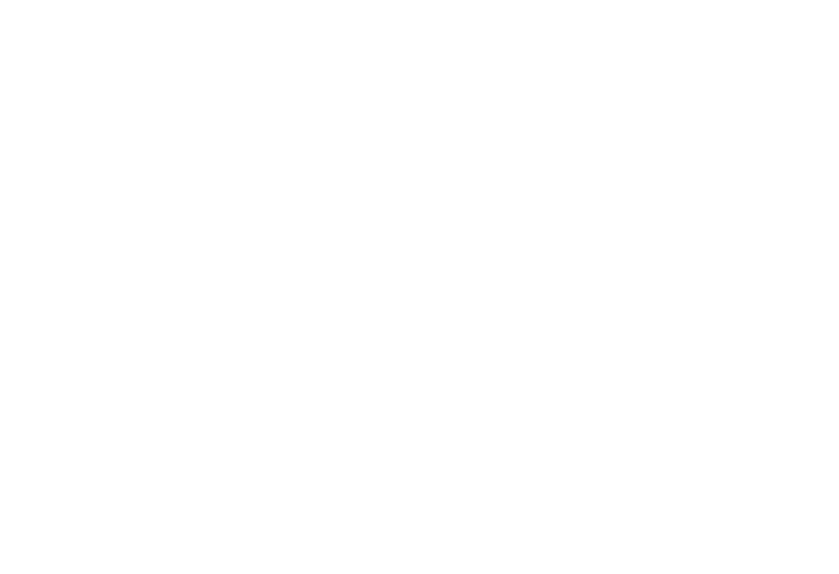 scroll, scrollTop: 0, scrollLeft: 0, axis: both 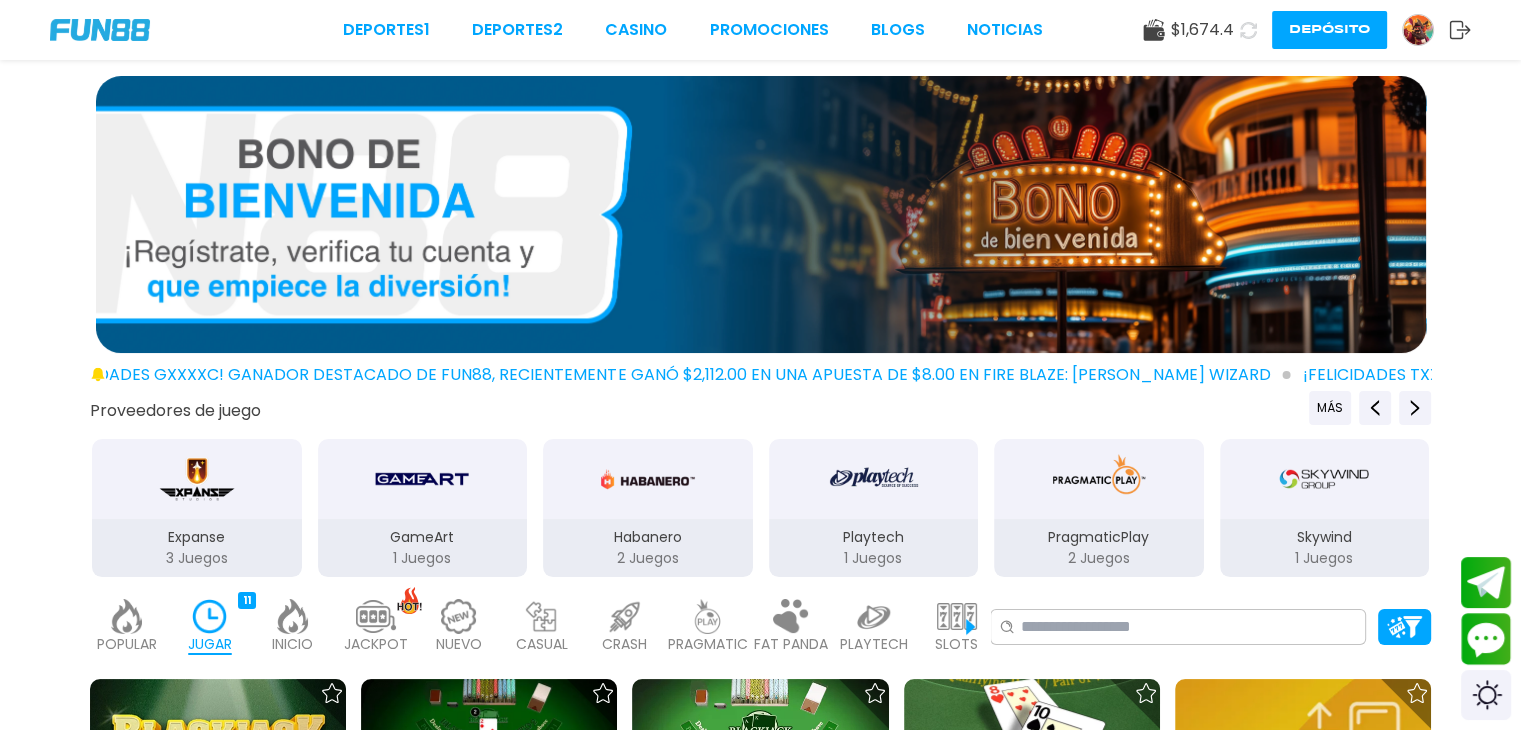 click 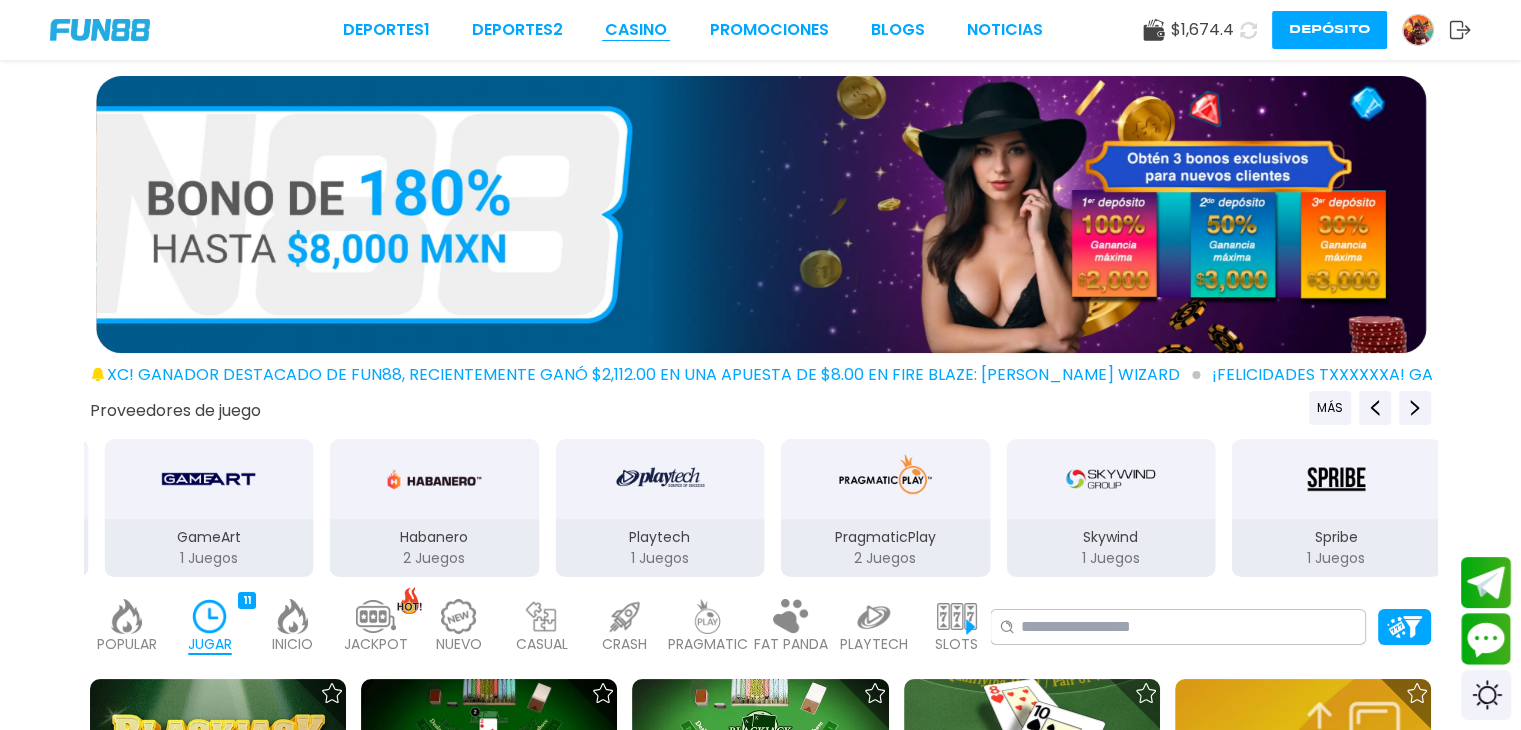 click on "CASINO" at bounding box center [636, 30] 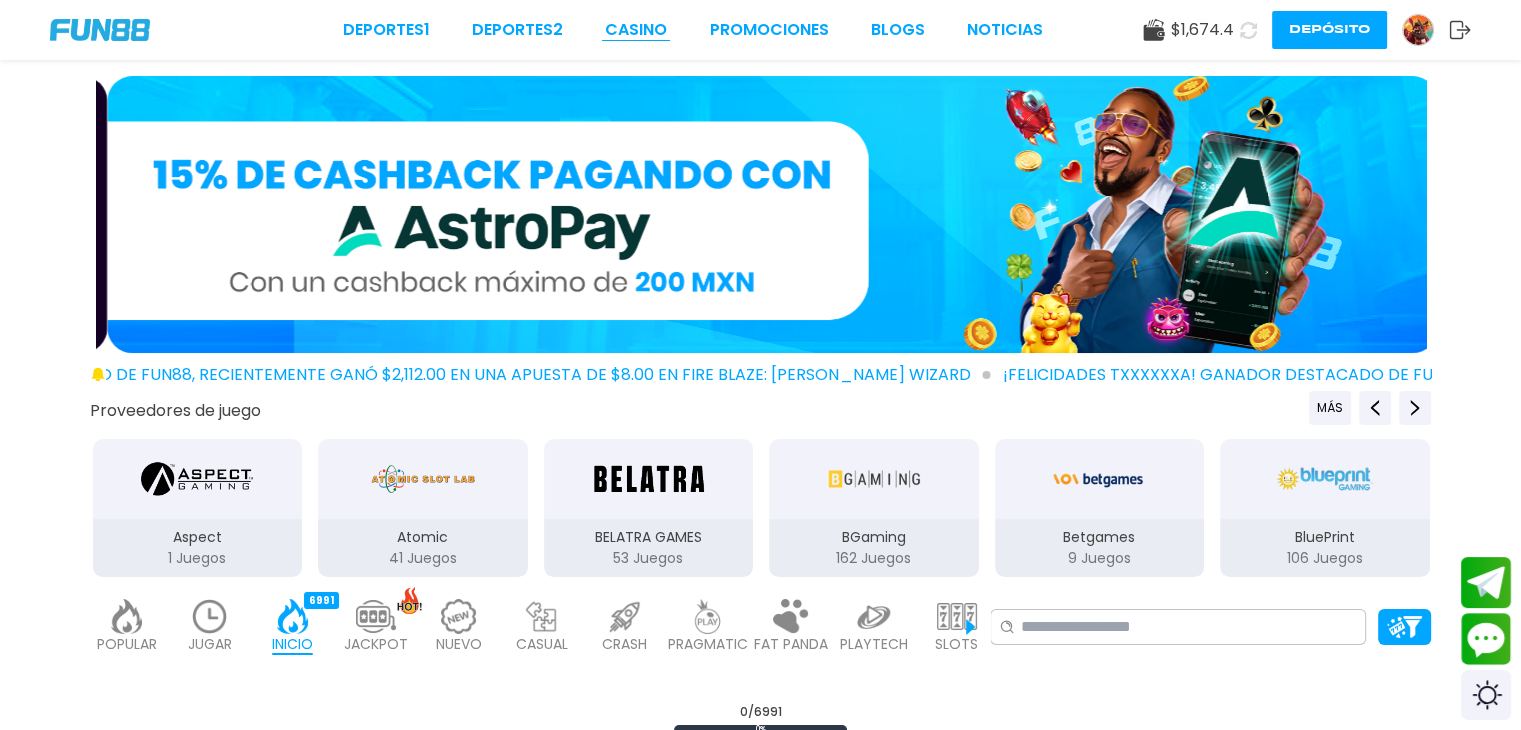 click on "CASINO" at bounding box center [636, 30] 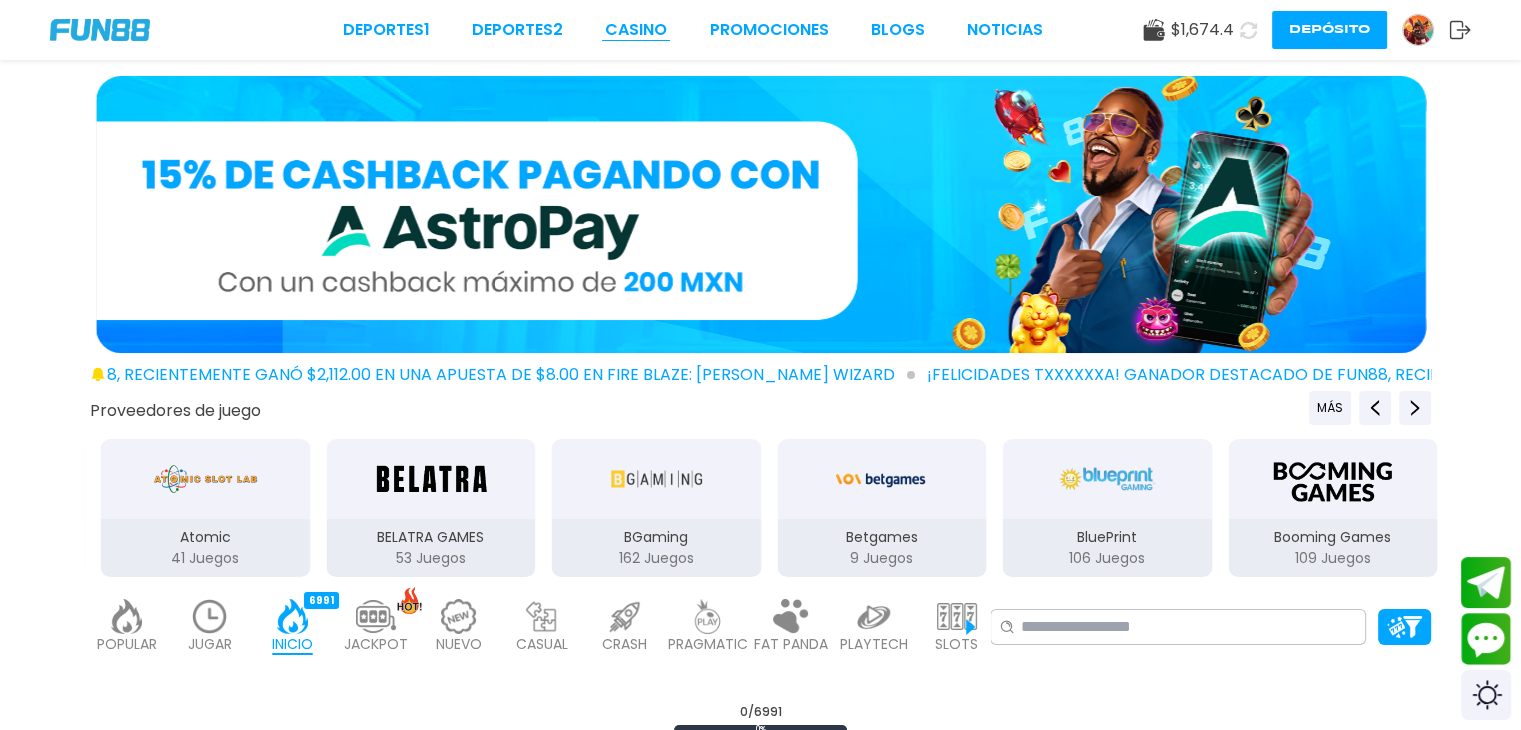 click on "CASINO" at bounding box center [636, 30] 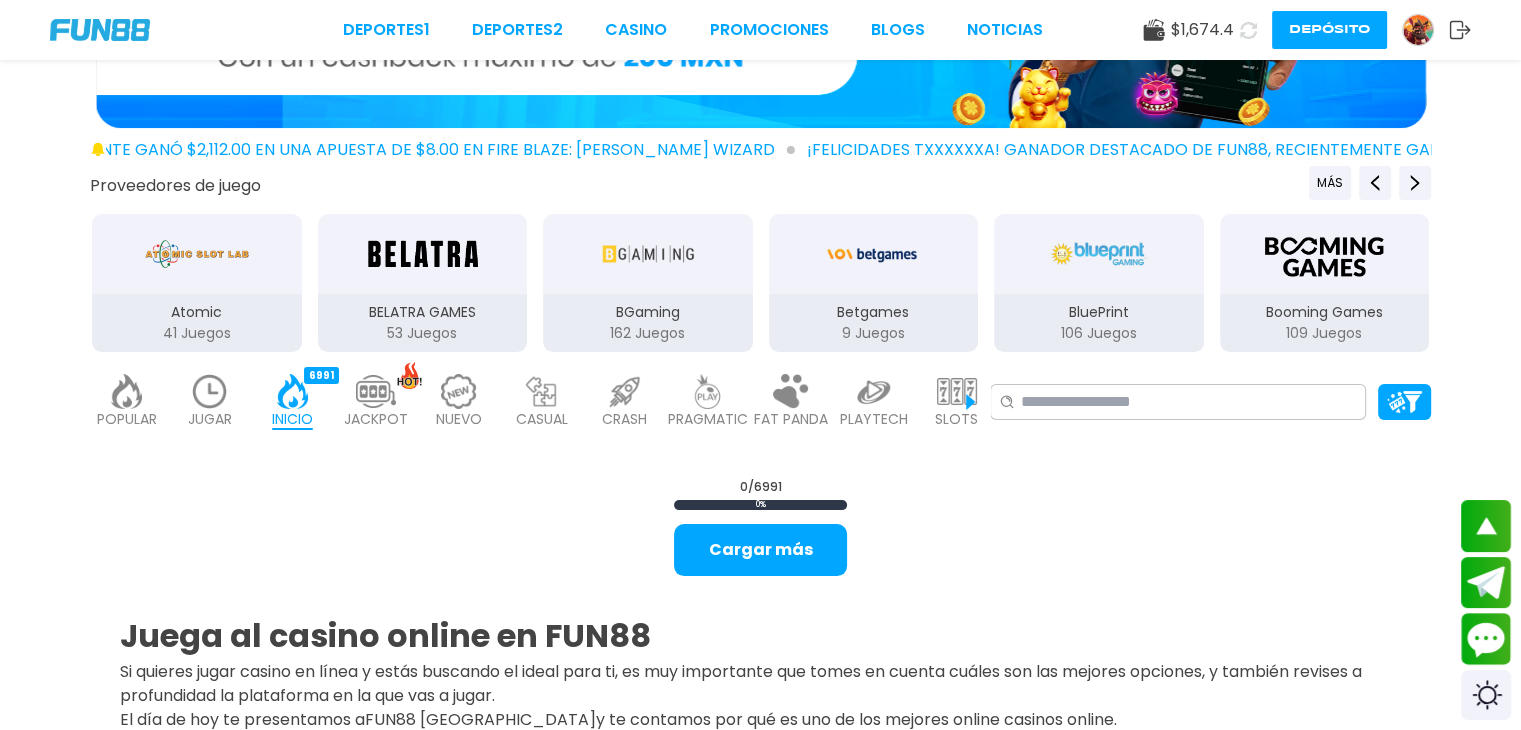 scroll, scrollTop: 0, scrollLeft: 0, axis: both 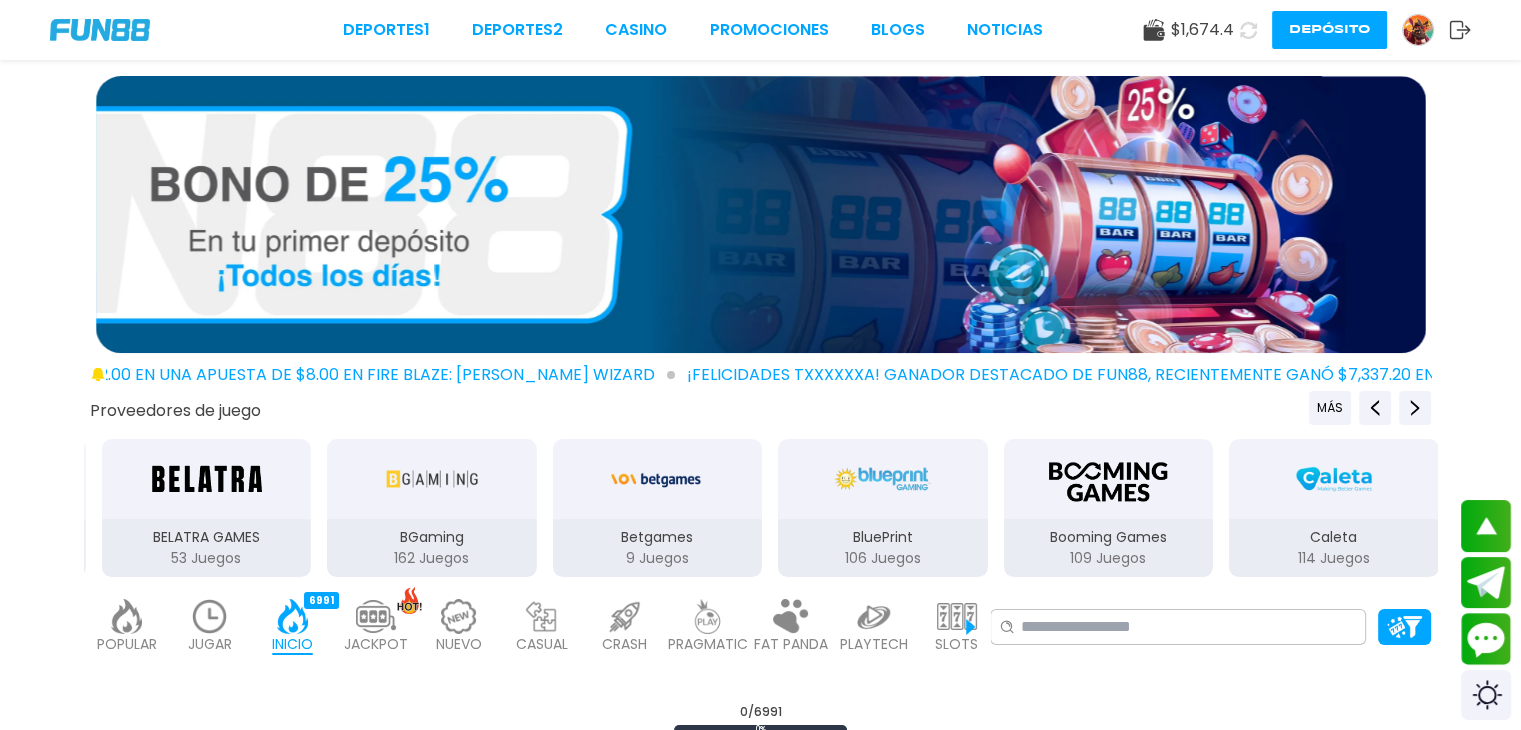 click at bounding box center [210, 616] 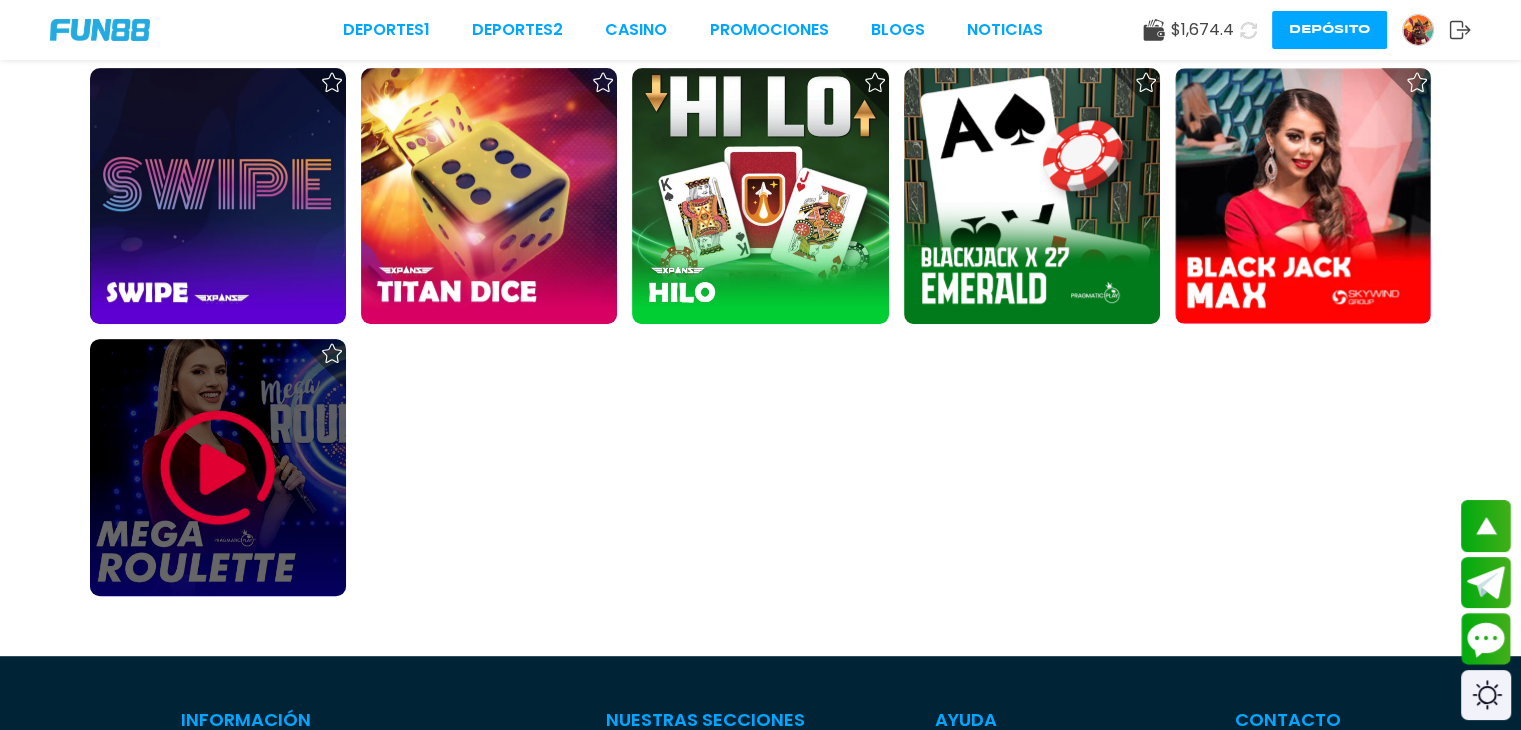 scroll, scrollTop: 900, scrollLeft: 0, axis: vertical 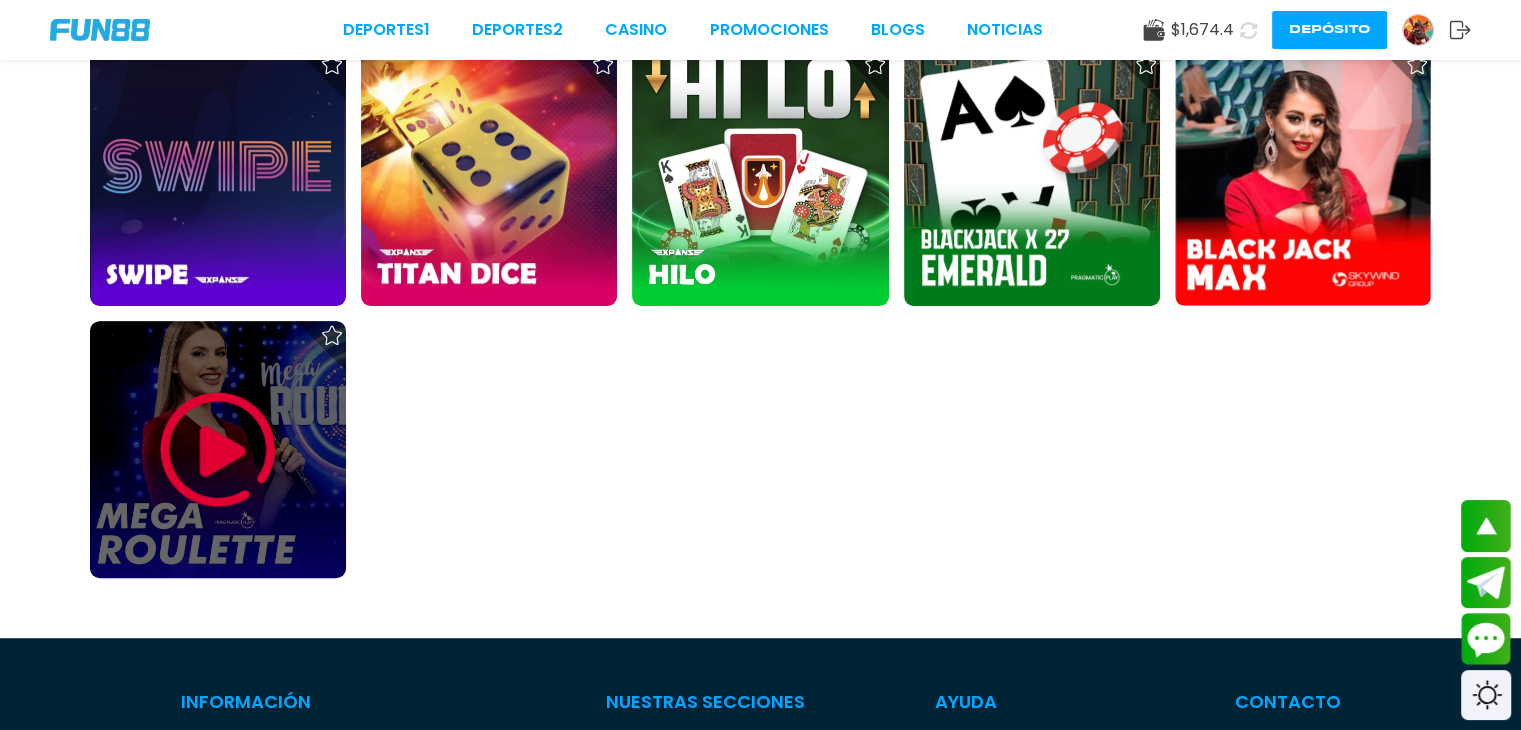 click at bounding box center (218, 449) 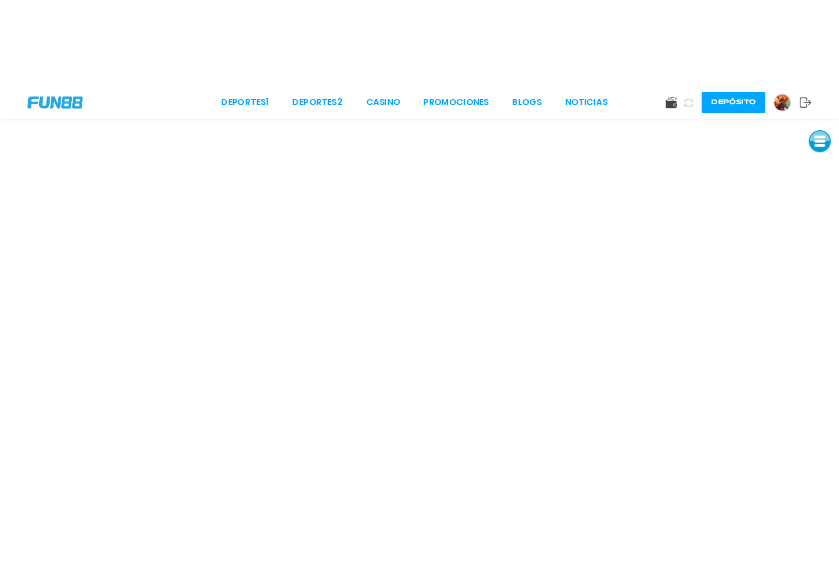 scroll, scrollTop: 0, scrollLeft: 0, axis: both 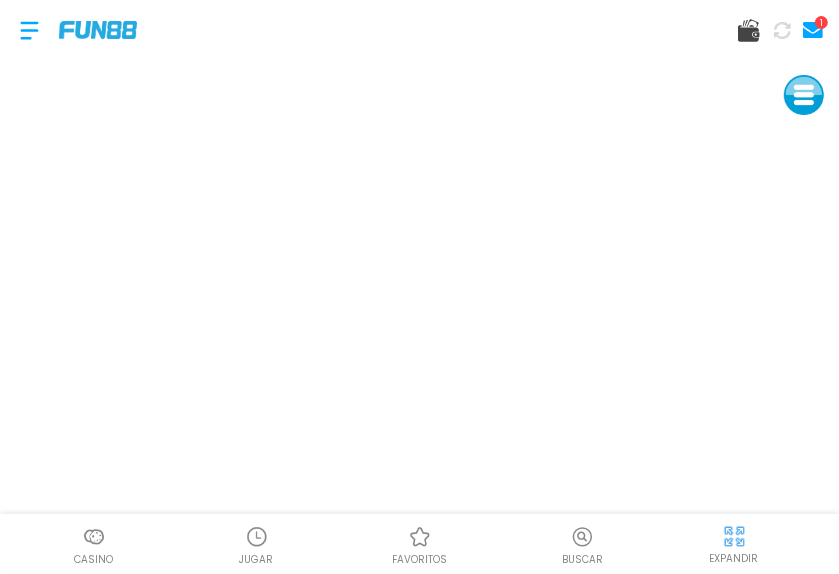 click on "1" at bounding box center [821, 22] 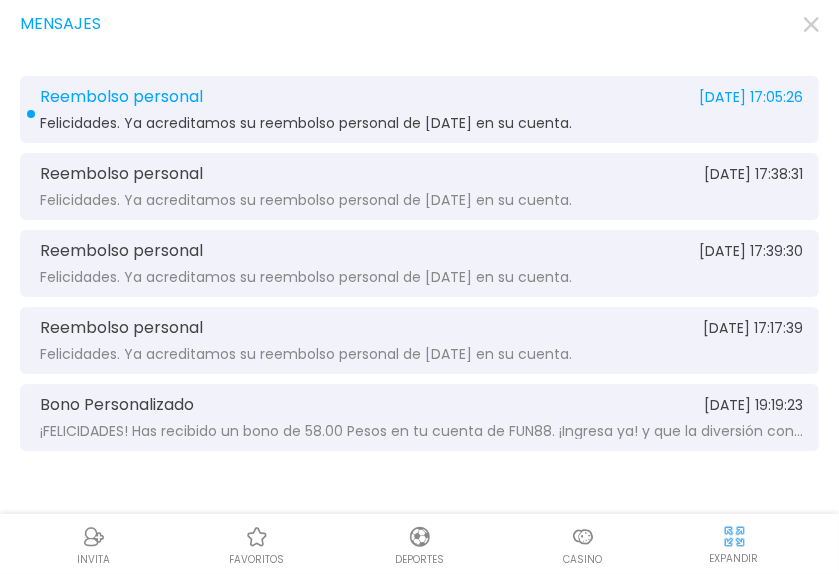 click on "Felicidades. Ya acreditamos su reembolso personal de ayer en su cuenta." at bounding box center (306, 123) 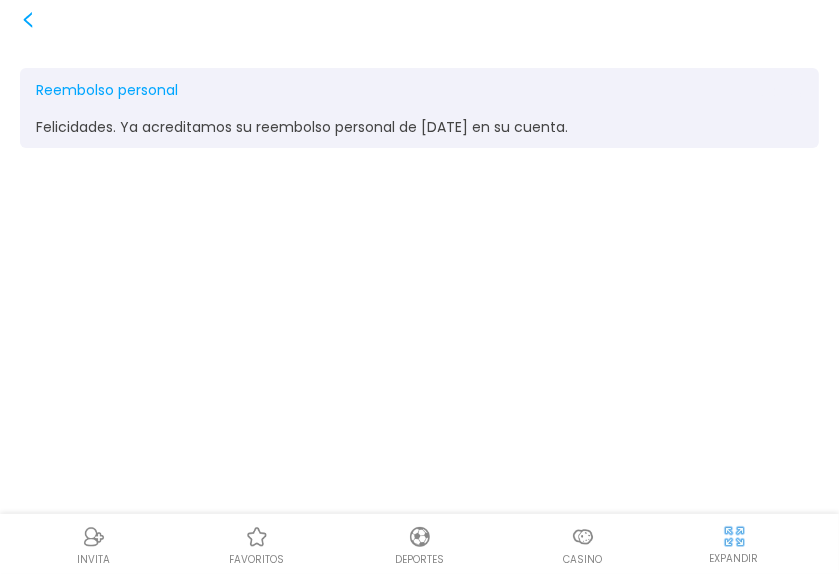click on "Reembolso personal 2025-07-10 17:05:26 Felicidades. Ya acreditamos su reembolso personal de ayer en su cuenta." at bounding box center [419, 287] 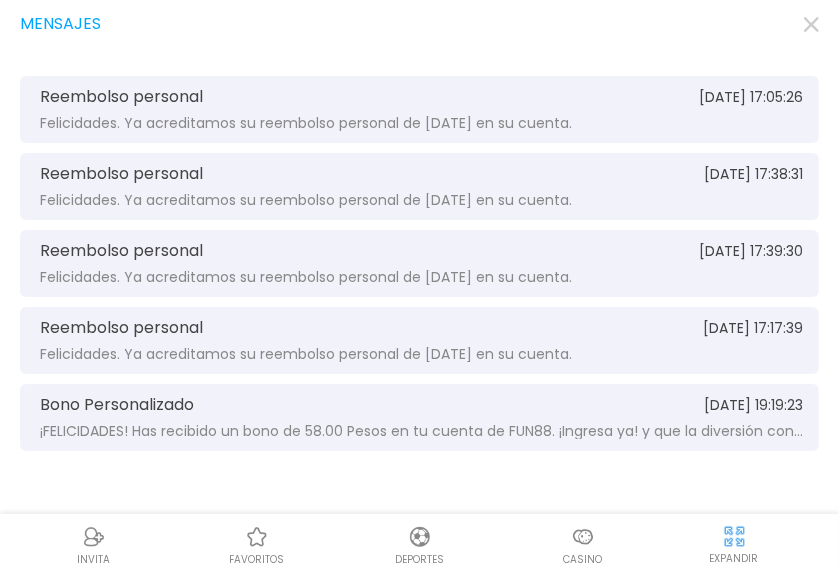 click on "Mensajes" at bounding box center [419, 24] 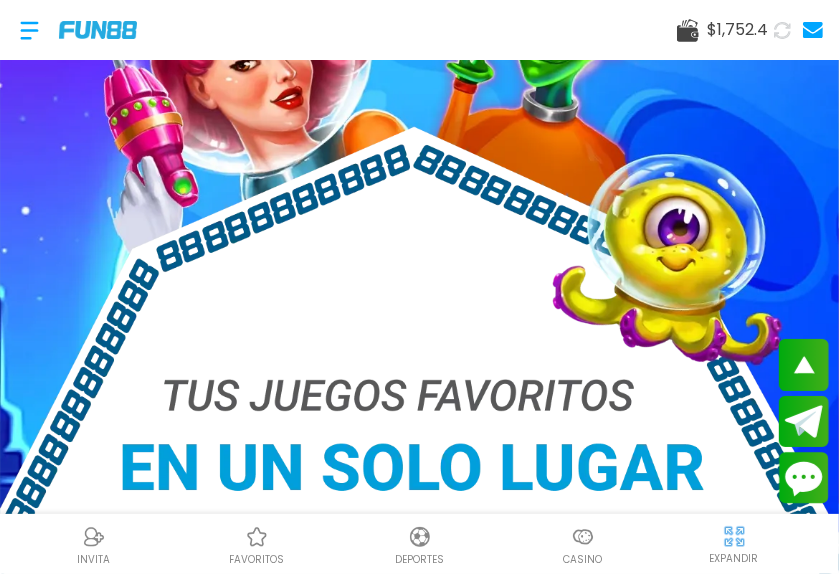 scroll, scrollTop: 300, scrollLeft: 0, axis: vertical 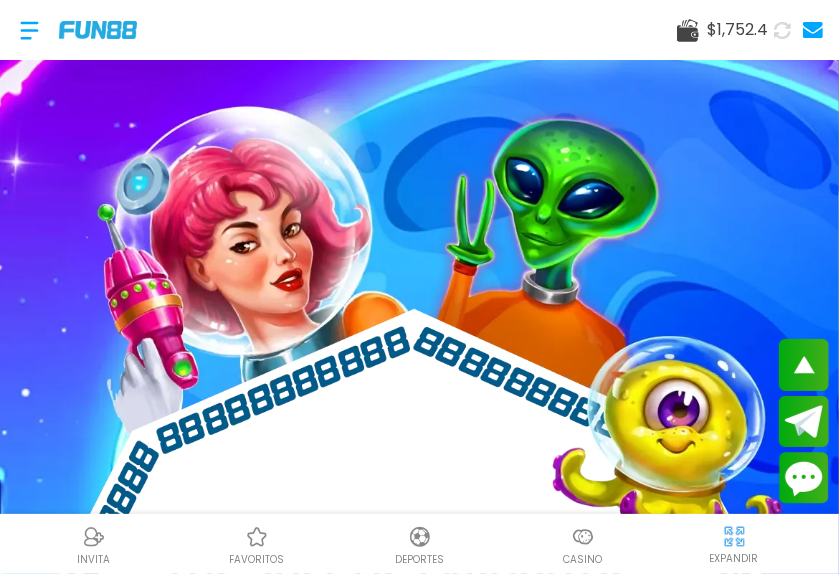 click at bounding box center [583, 537] 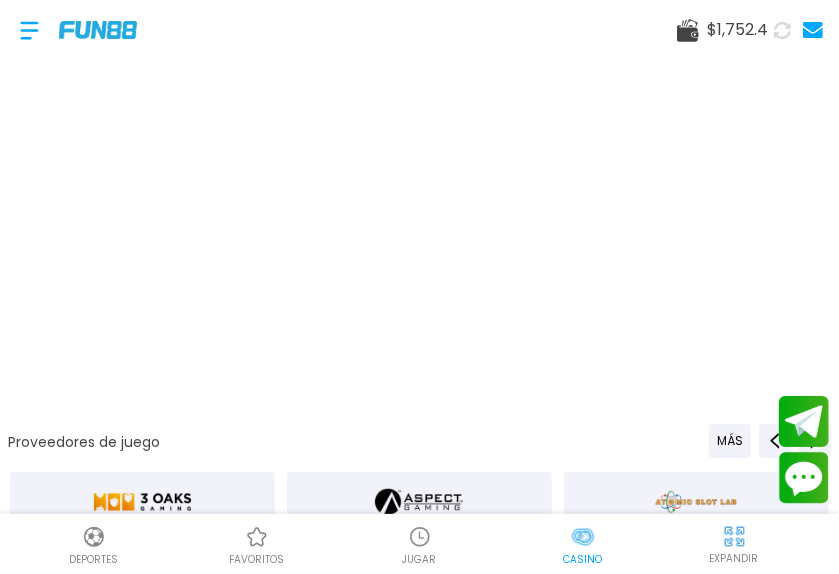 scroll, scrollTop: 0, scrollLeft: 0, axis: both 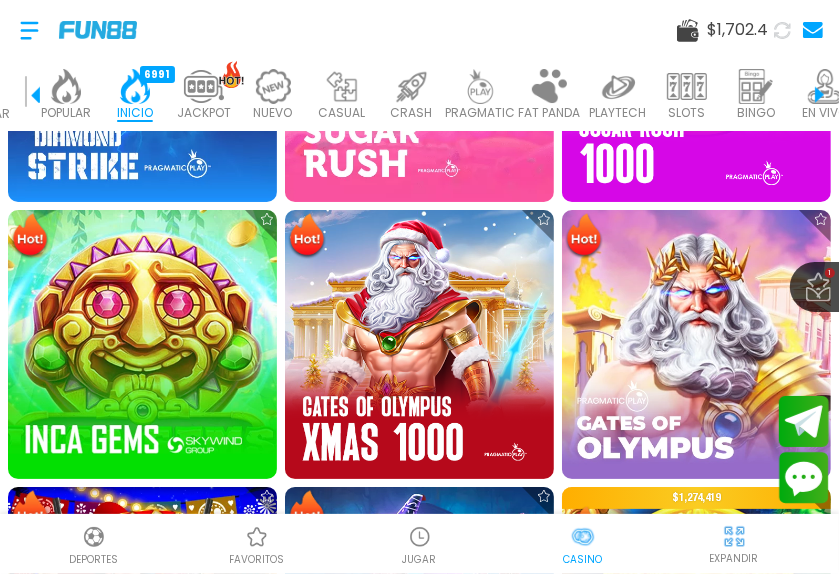 click on "Buscar" at bounding box center [-15, 95] 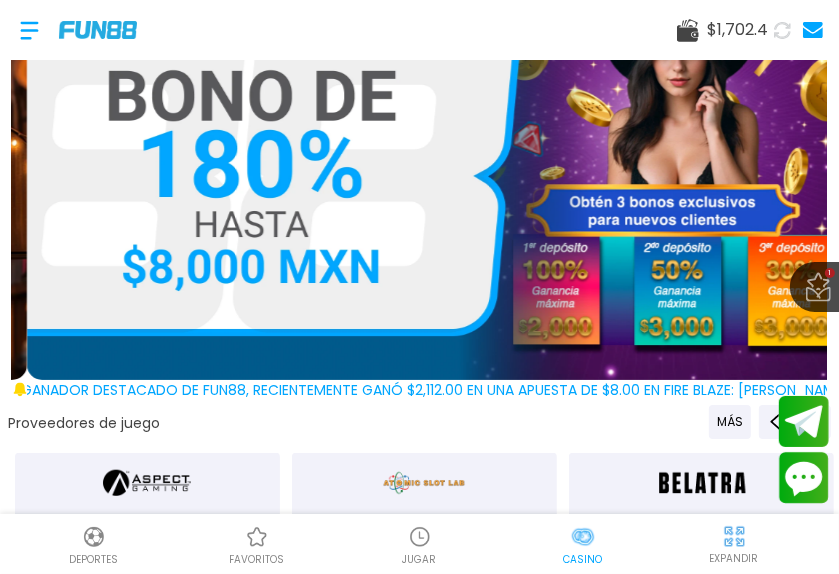 scroll, scrollTop: 400, scrollLeft: 0, axis: vertical 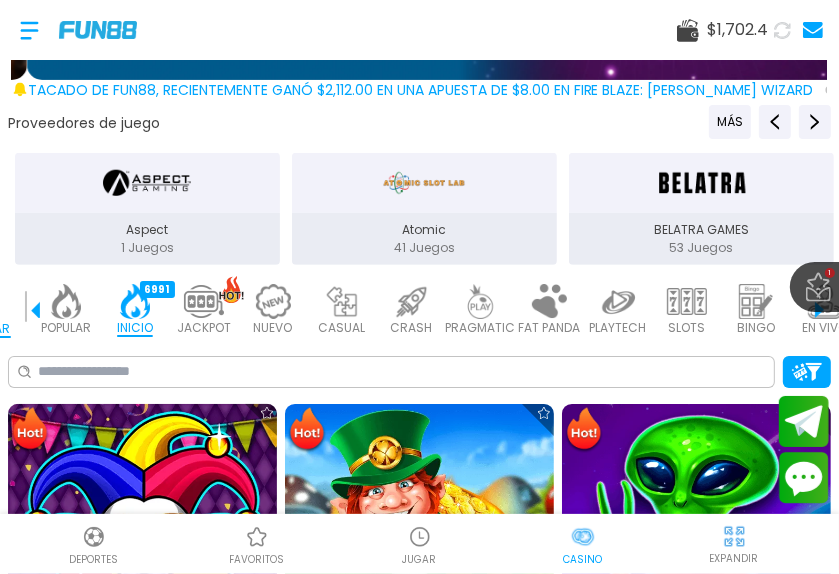 click on "EN VIVO" at bounding box center [825, 328] 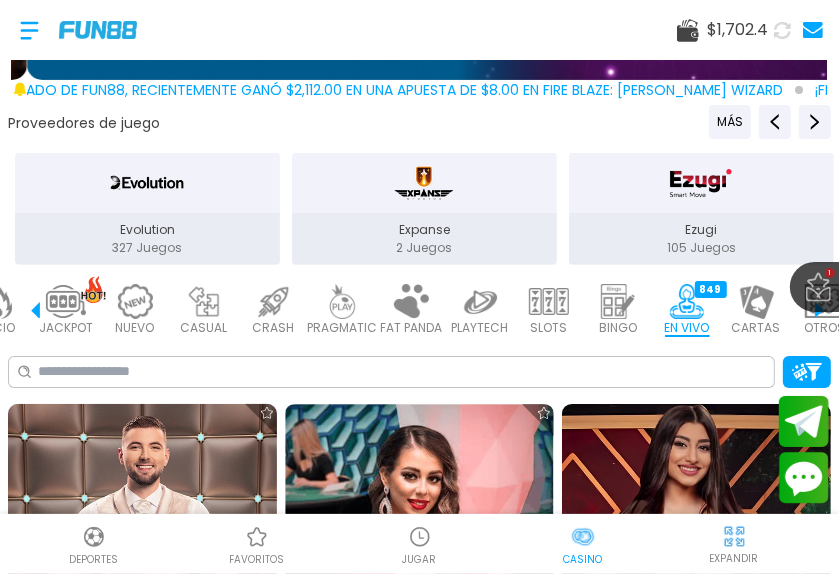 scroll, scrollTop: 0, scrollLeft: 228, axis: horizontal 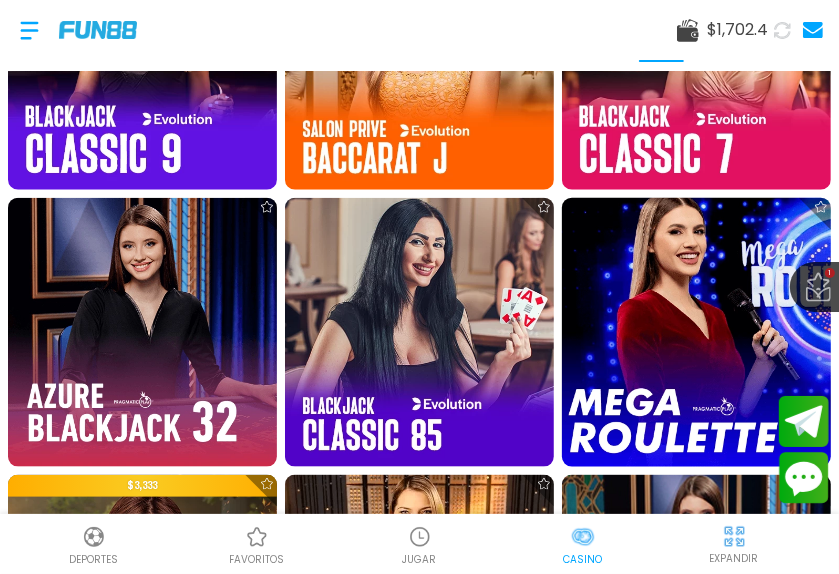 click at bounding box center [697, 332] 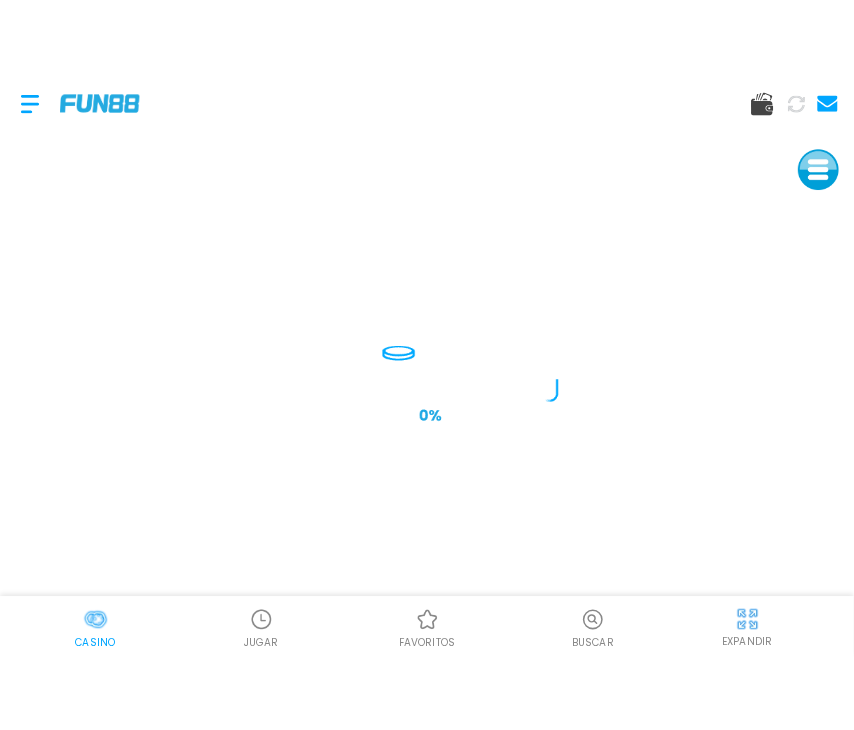 scroll, scrollTop: 0, scrollLeft: 0, axis: both 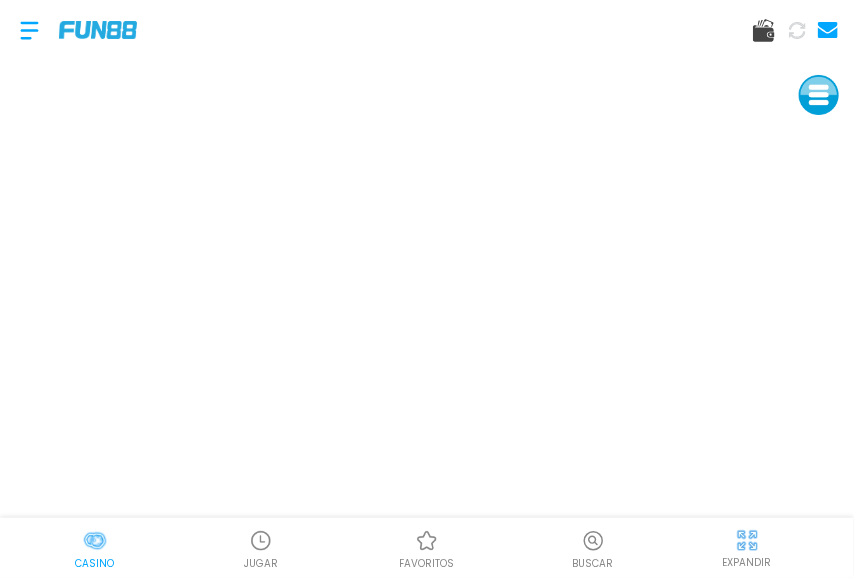 click at bounding box center (29, 30) 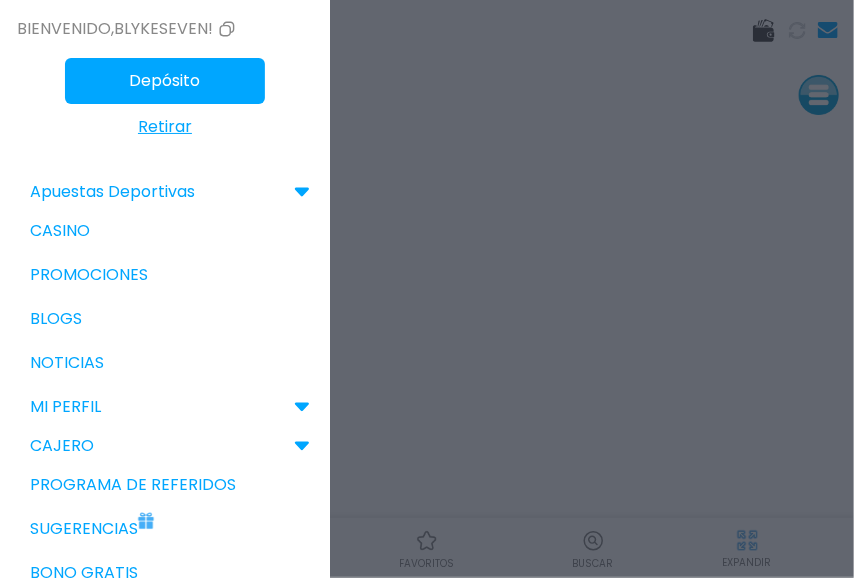 click at bounding box center [427, 289] 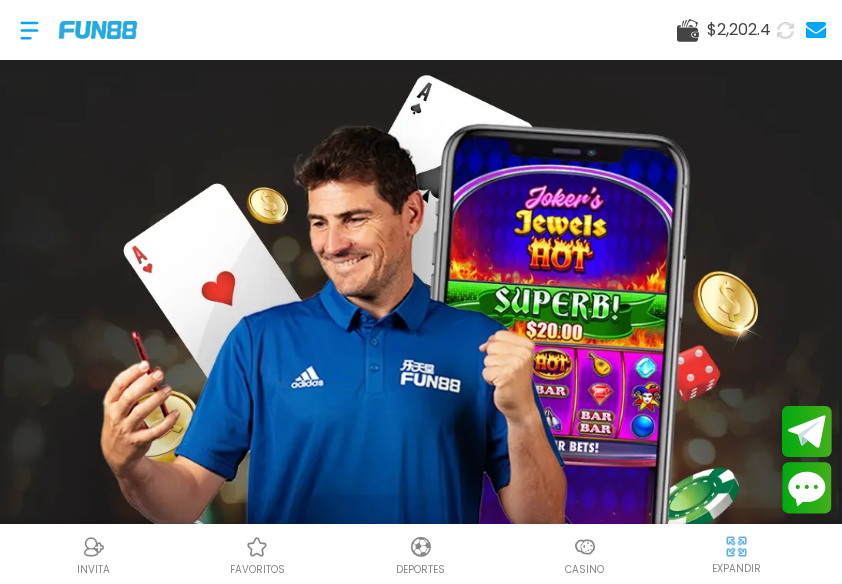 scroll, scrollTop: 0, scrollLeft: 0, axis: both 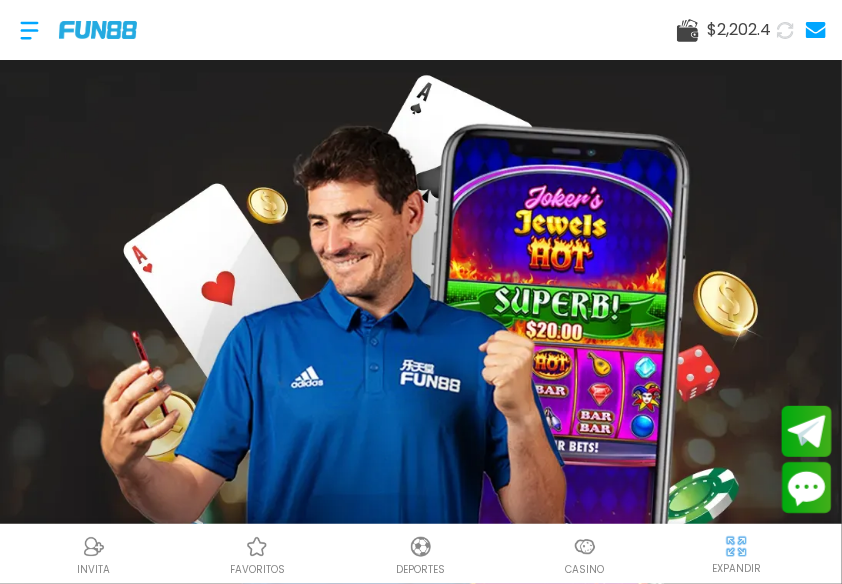 type 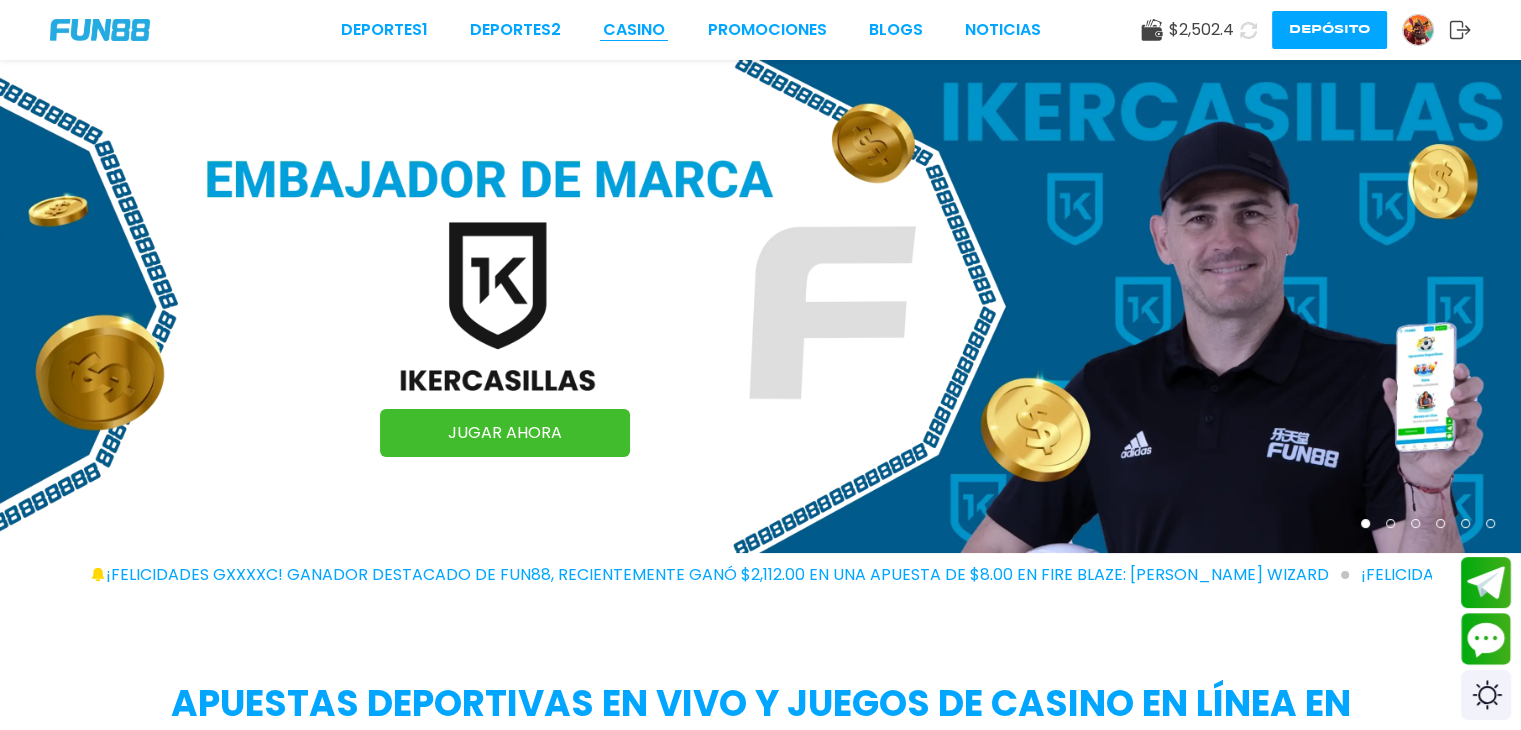 click on "CASINO" at bounding box center (634, 30) 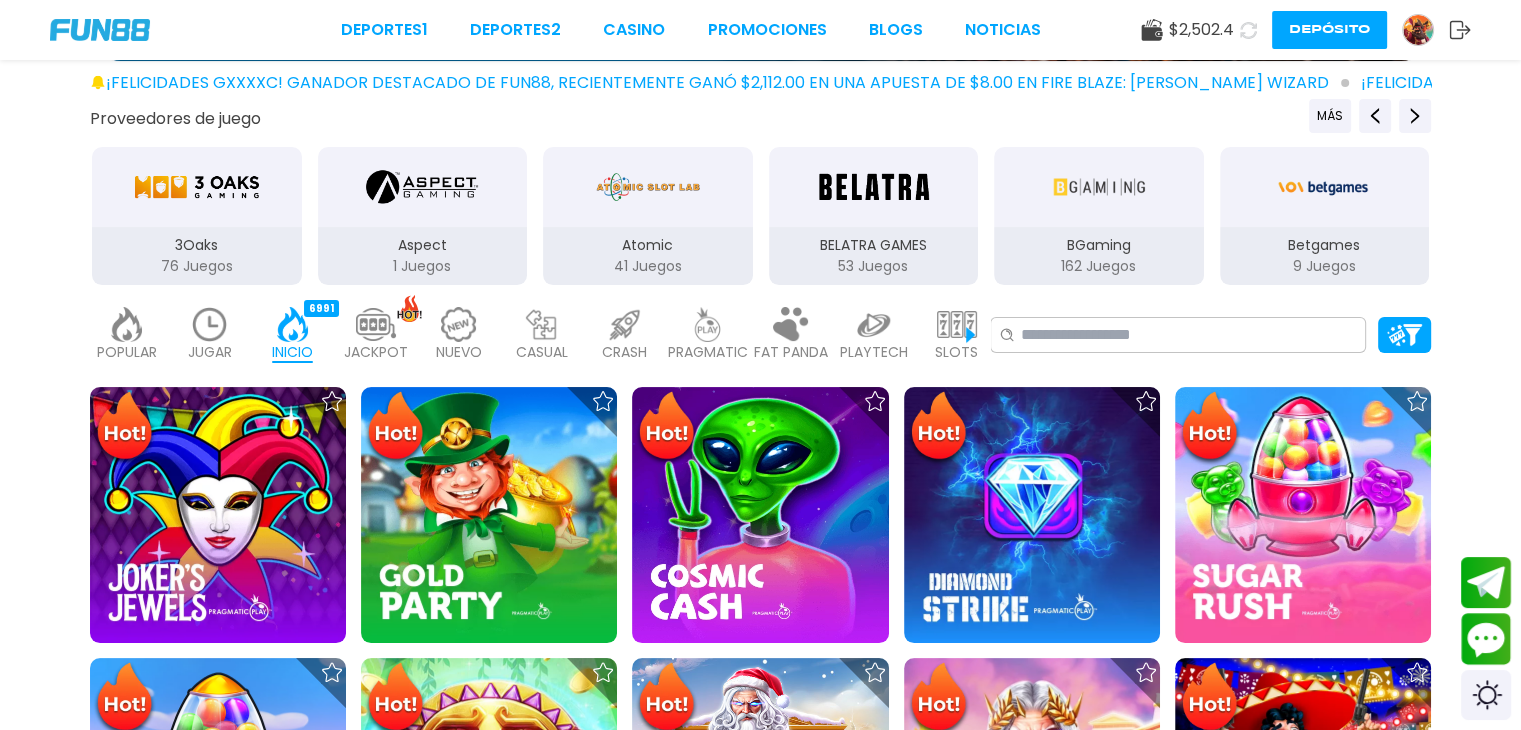 scroll, scrollTop: 300, scrollLeft: 0, axis: vertical 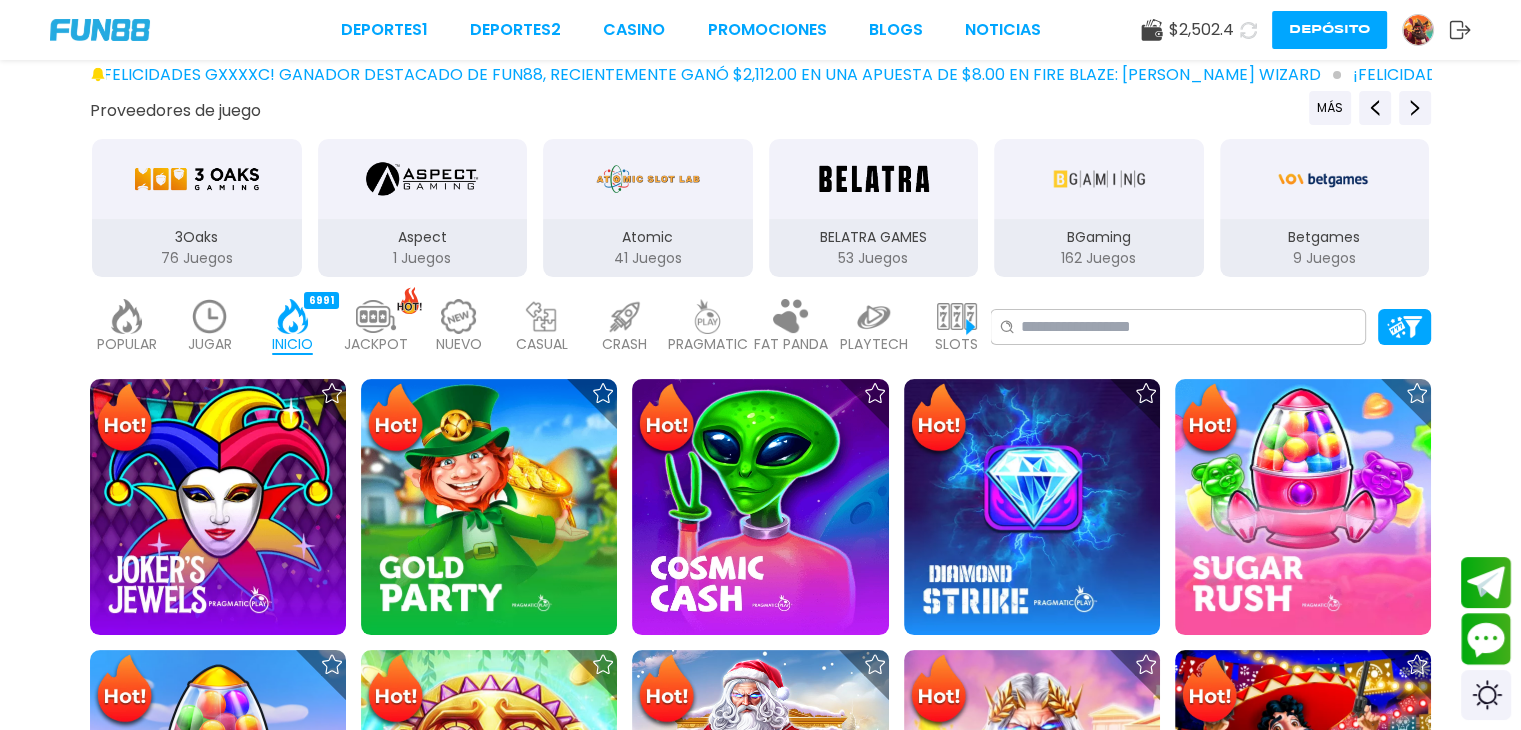 click at bounding box center [210, 316] 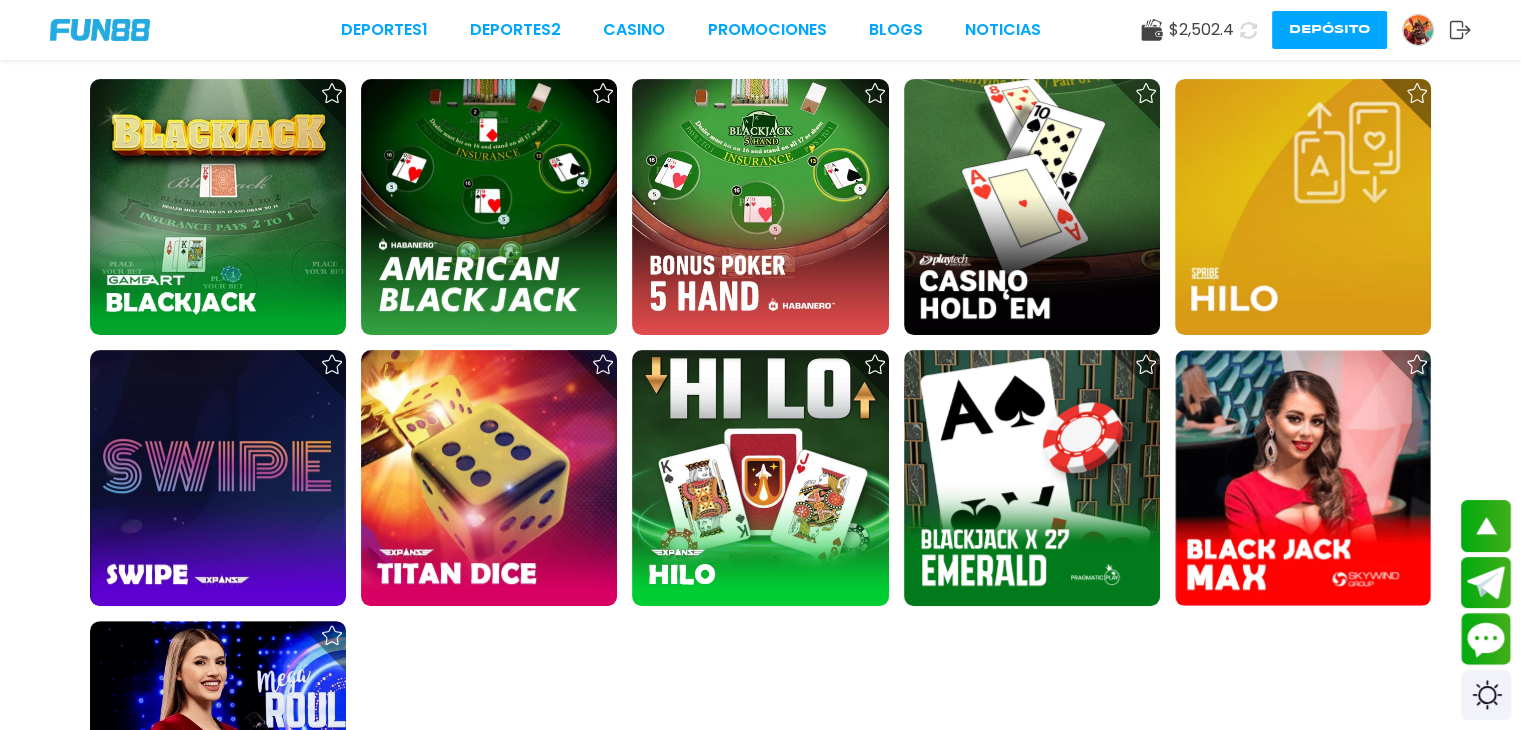 scroll, scrollTop: 900, scrollLeft: 0, axis: vertical 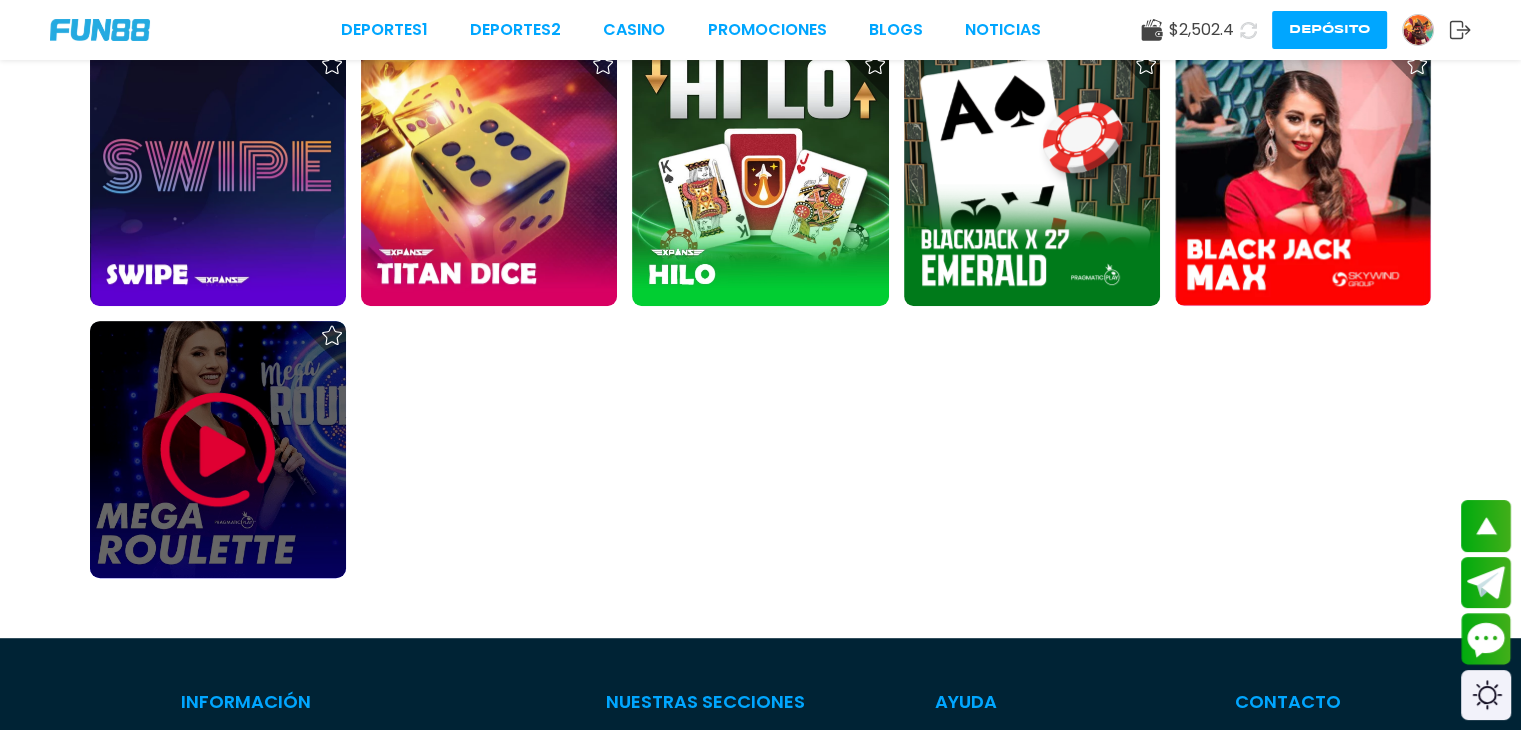click at bounding box center [218, 449] 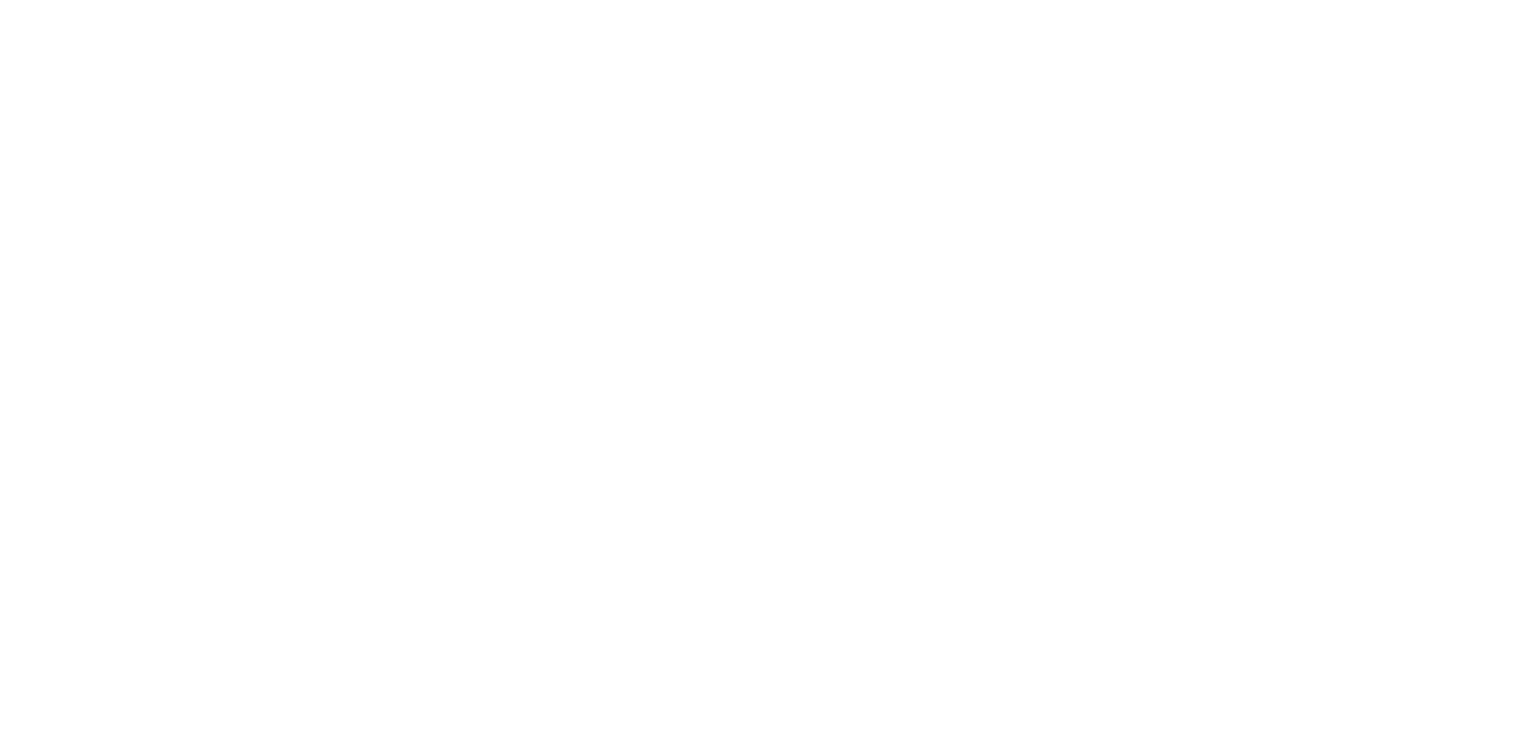 scroll, scrollTop: 0, scrollLeft: 0, axis: both 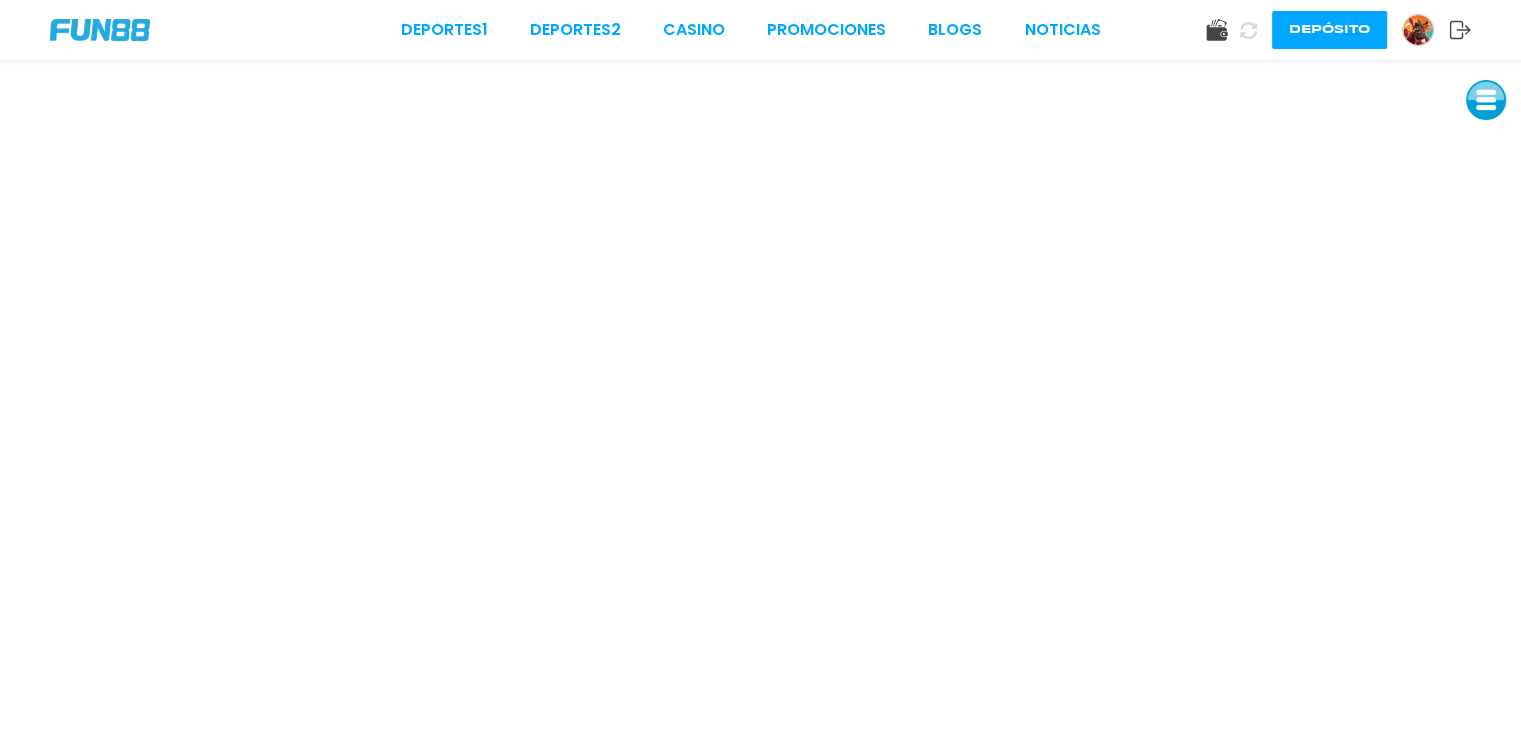 type 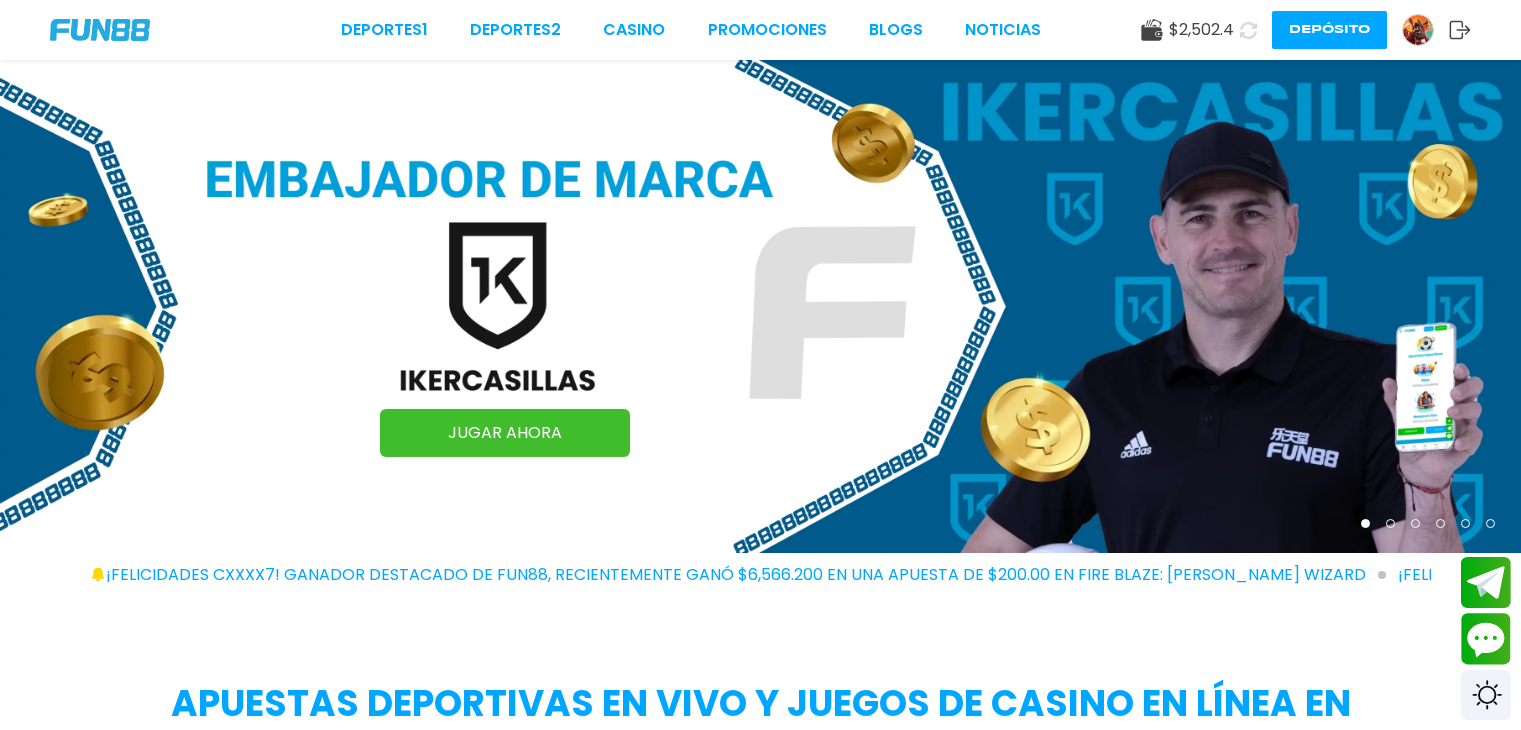 scroll, scrollTop: 0, scrollLeft: 0, axis: both 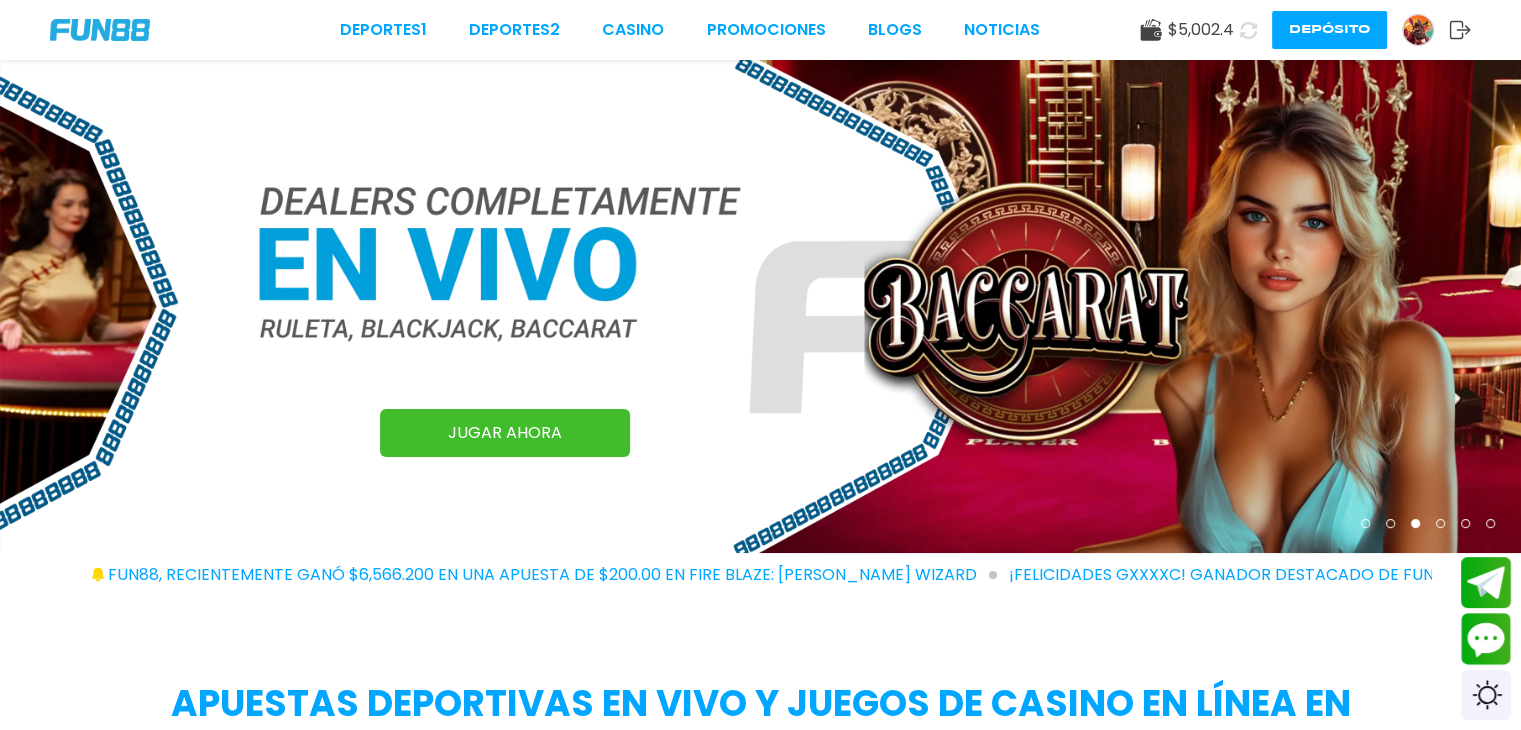 click 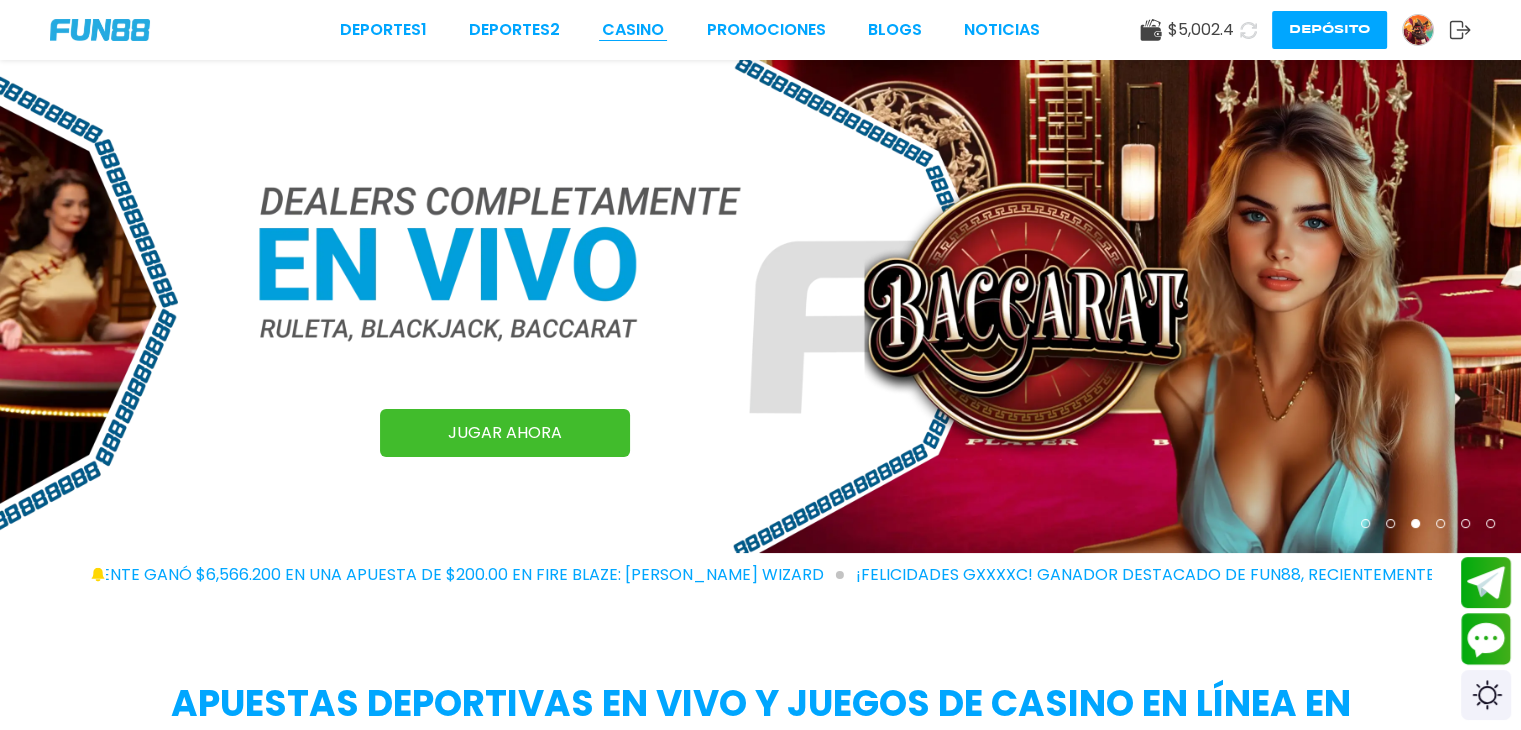 click on "CASINO" at bounding box center (633, 30) 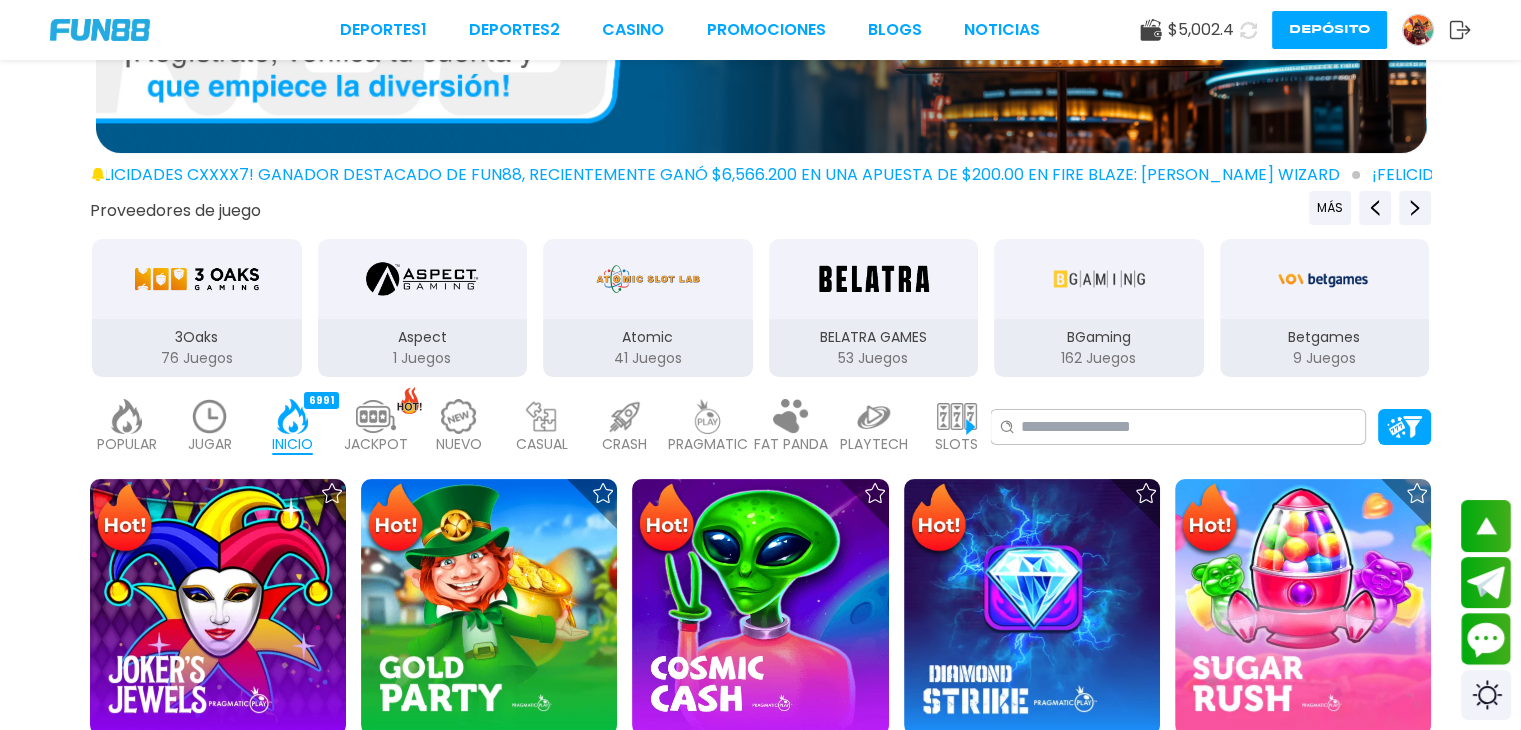 scroll, scrollTop: 300, scrollLeft: 0, axis: vertical 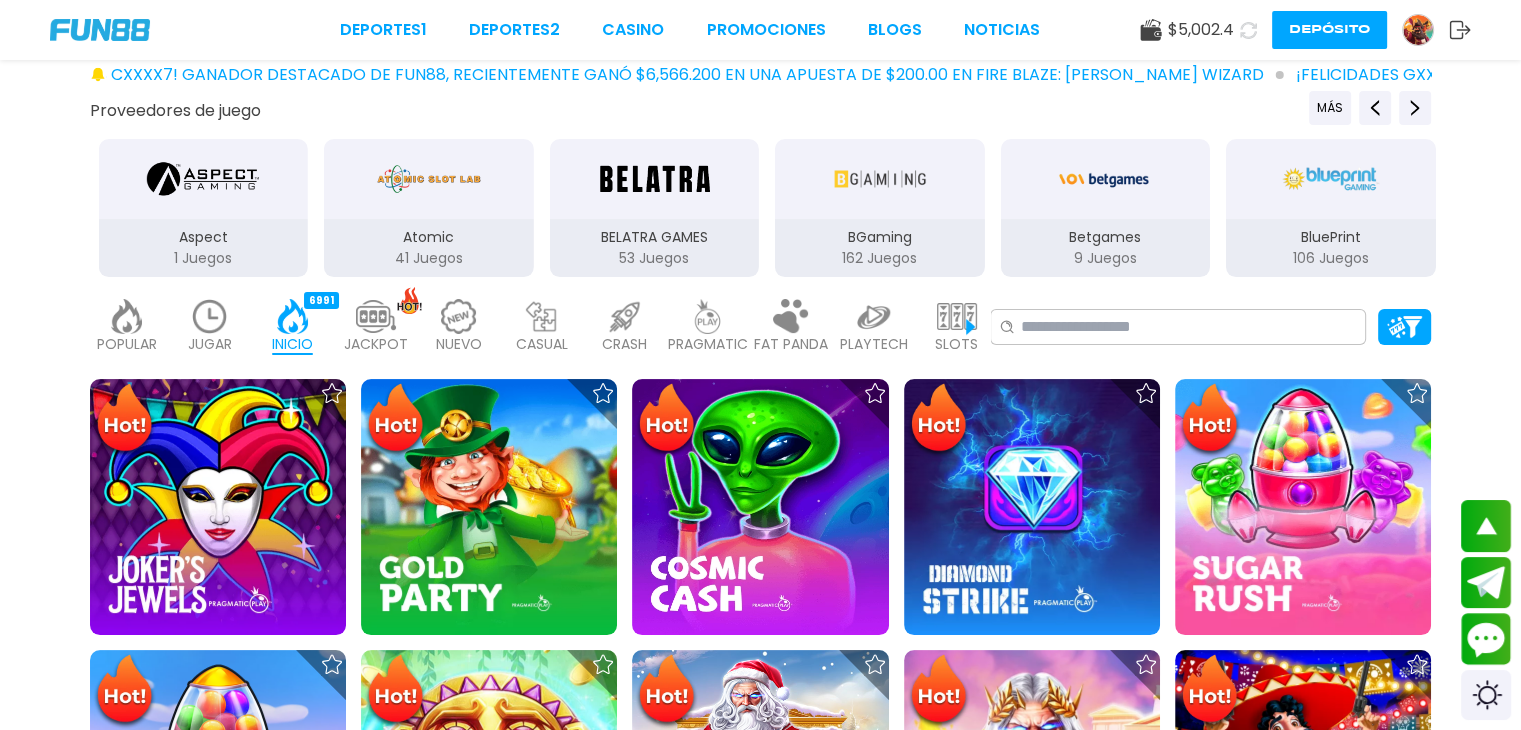 click on "JUGAR" at bounding box center [210, 344] 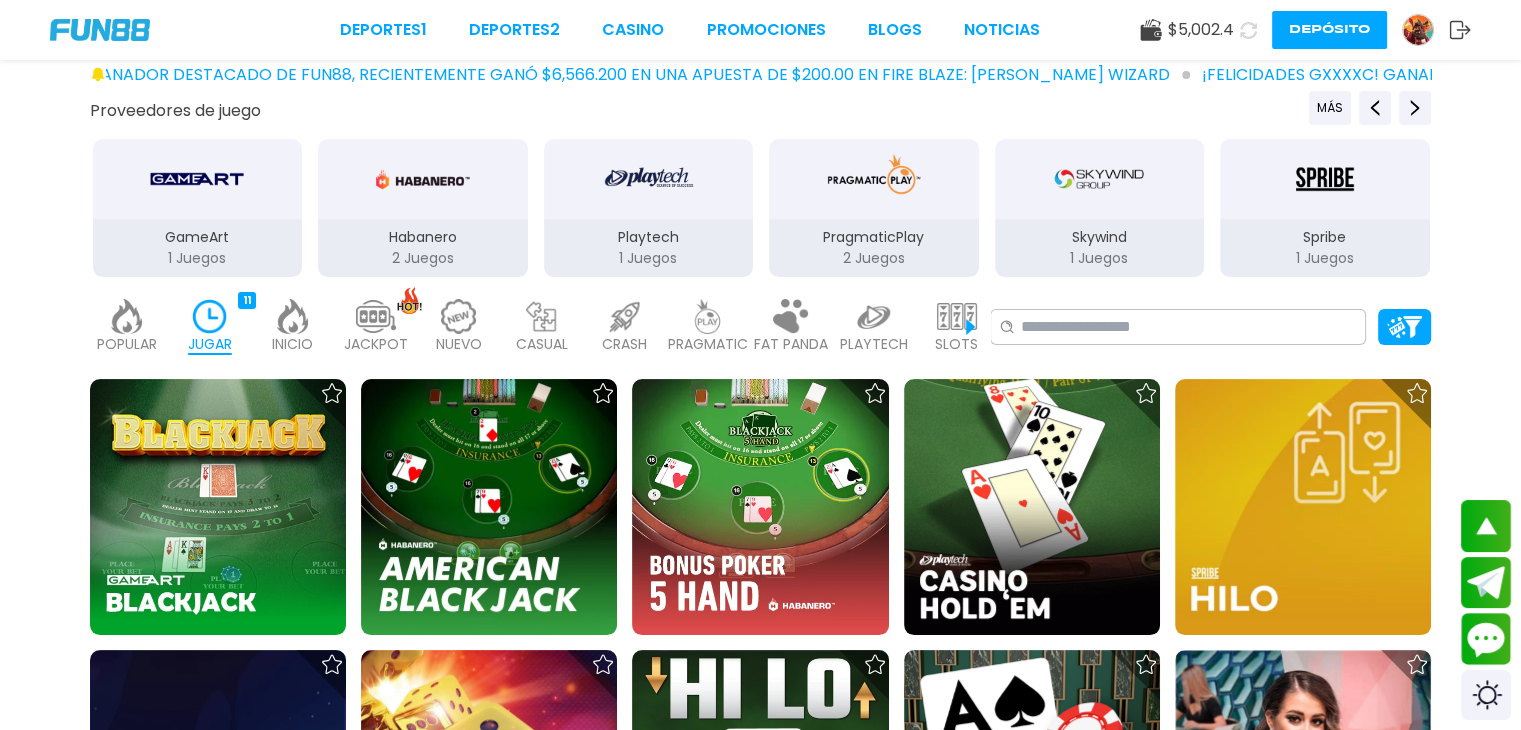 scroll, scrollTop: 900, scrollLeft: 0, axis: vertical 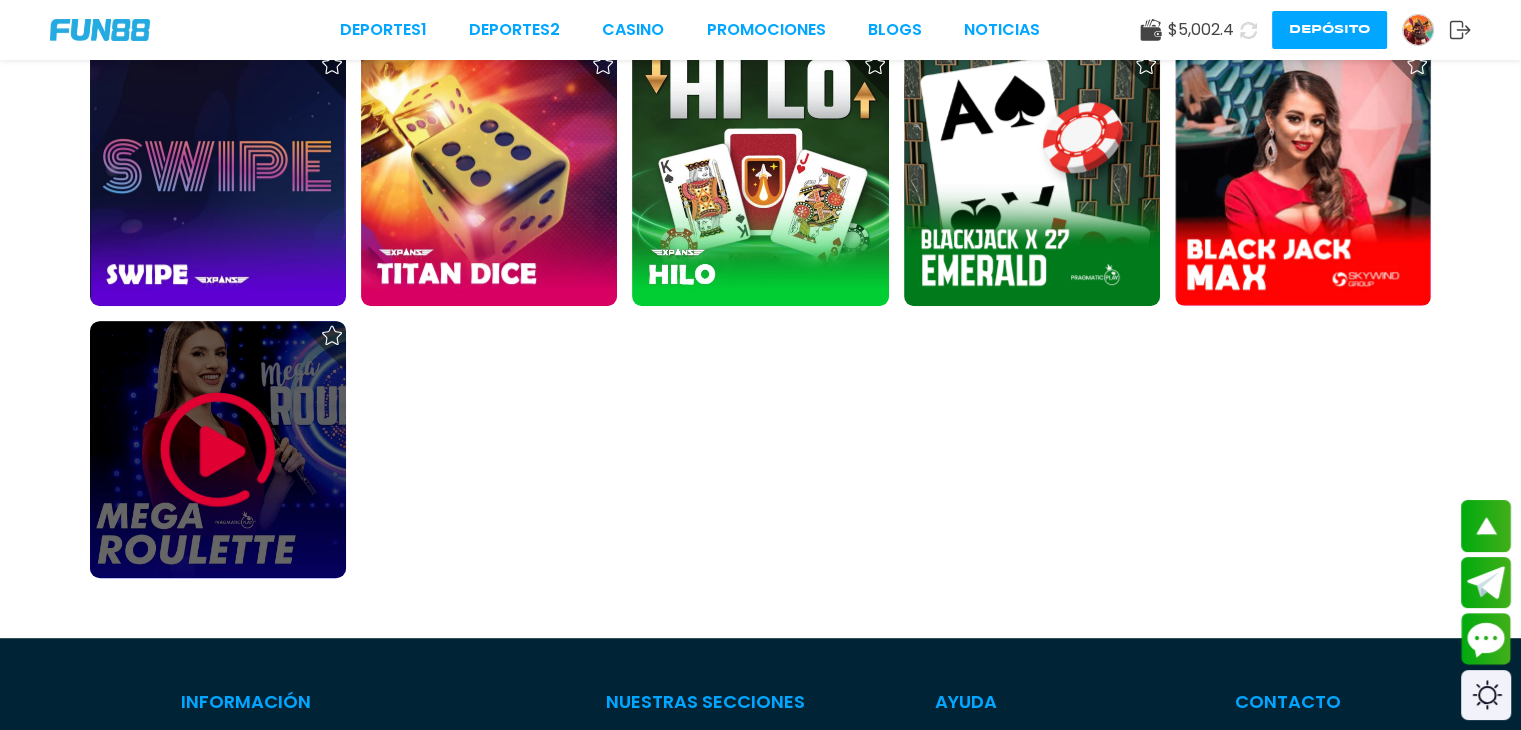 click at bounding box center [218, 449] 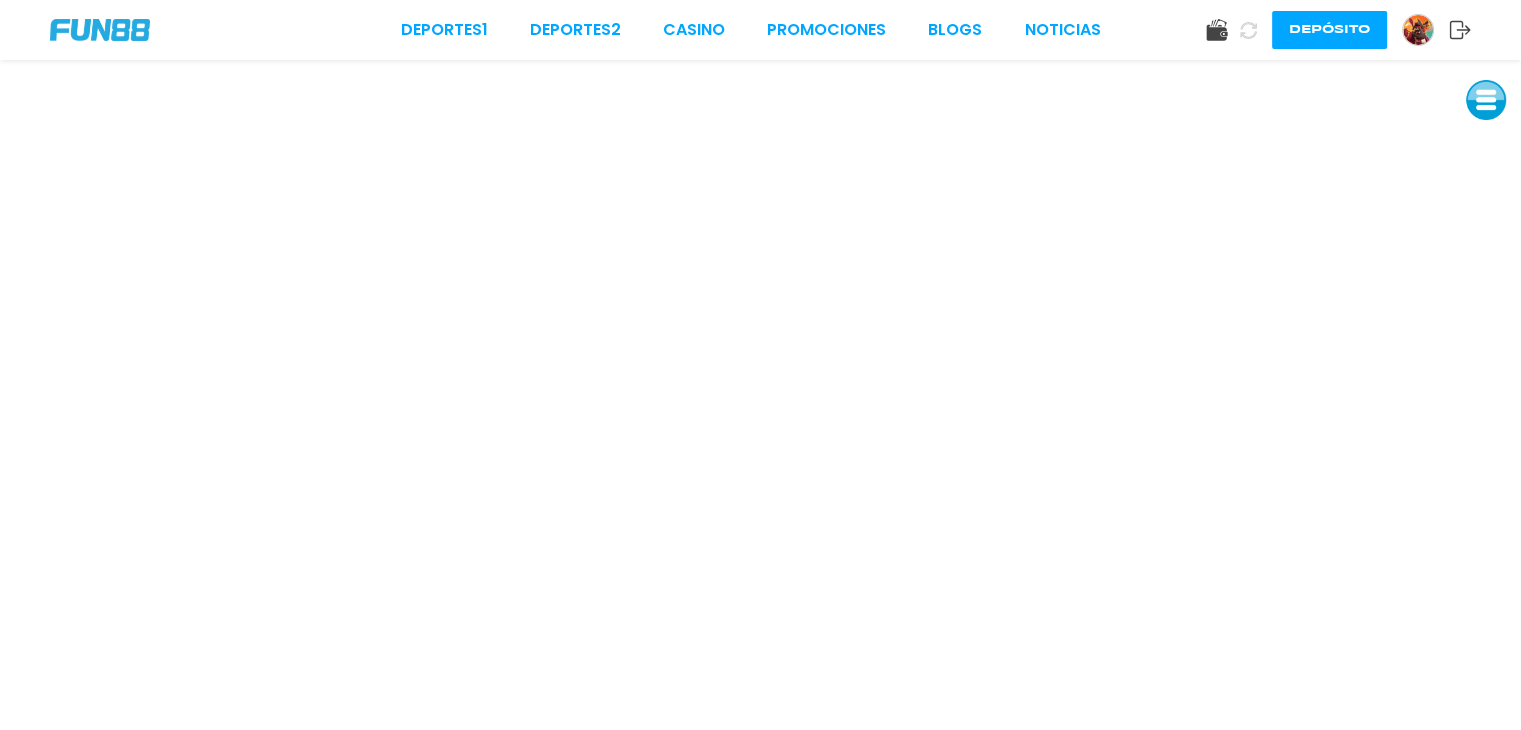 scroll, scrollTop: 0, scrollLeft: 0, axis: both 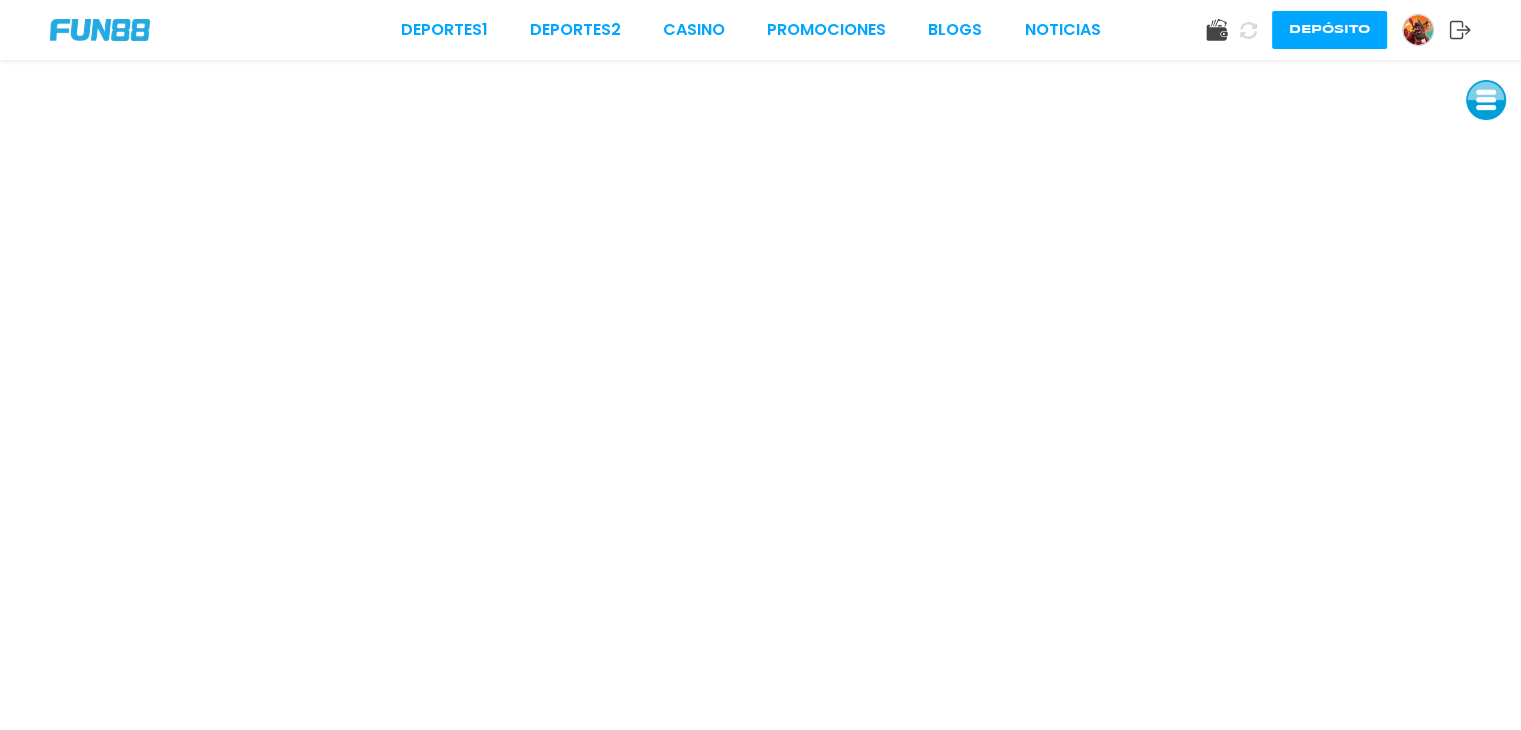 click on "Deportes  1 Deportes  2 CASINO Promociones BLOGS NOTICIAS Depósito" at bounding box center [760, 30] 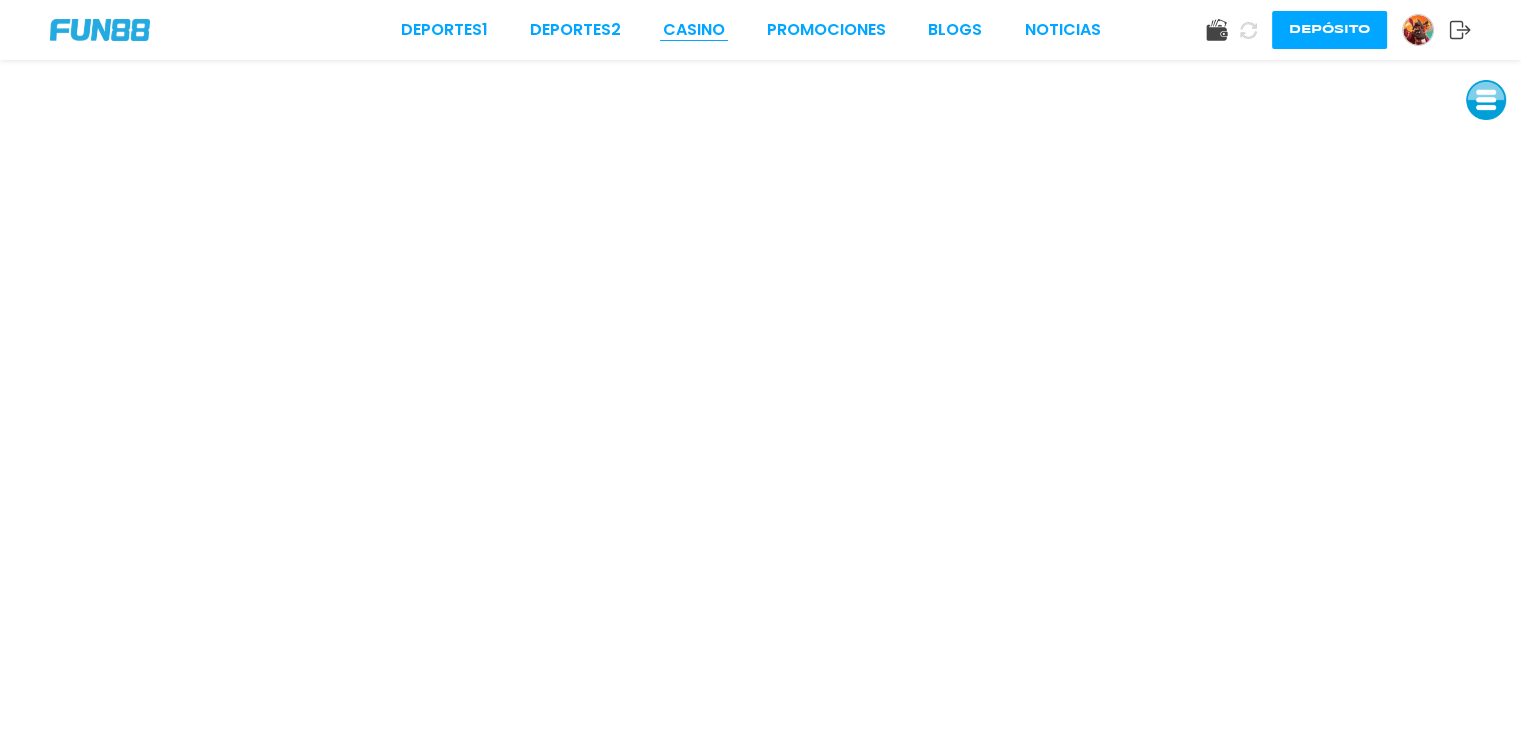 click on "CASINO" at bounding box center (694, 30) 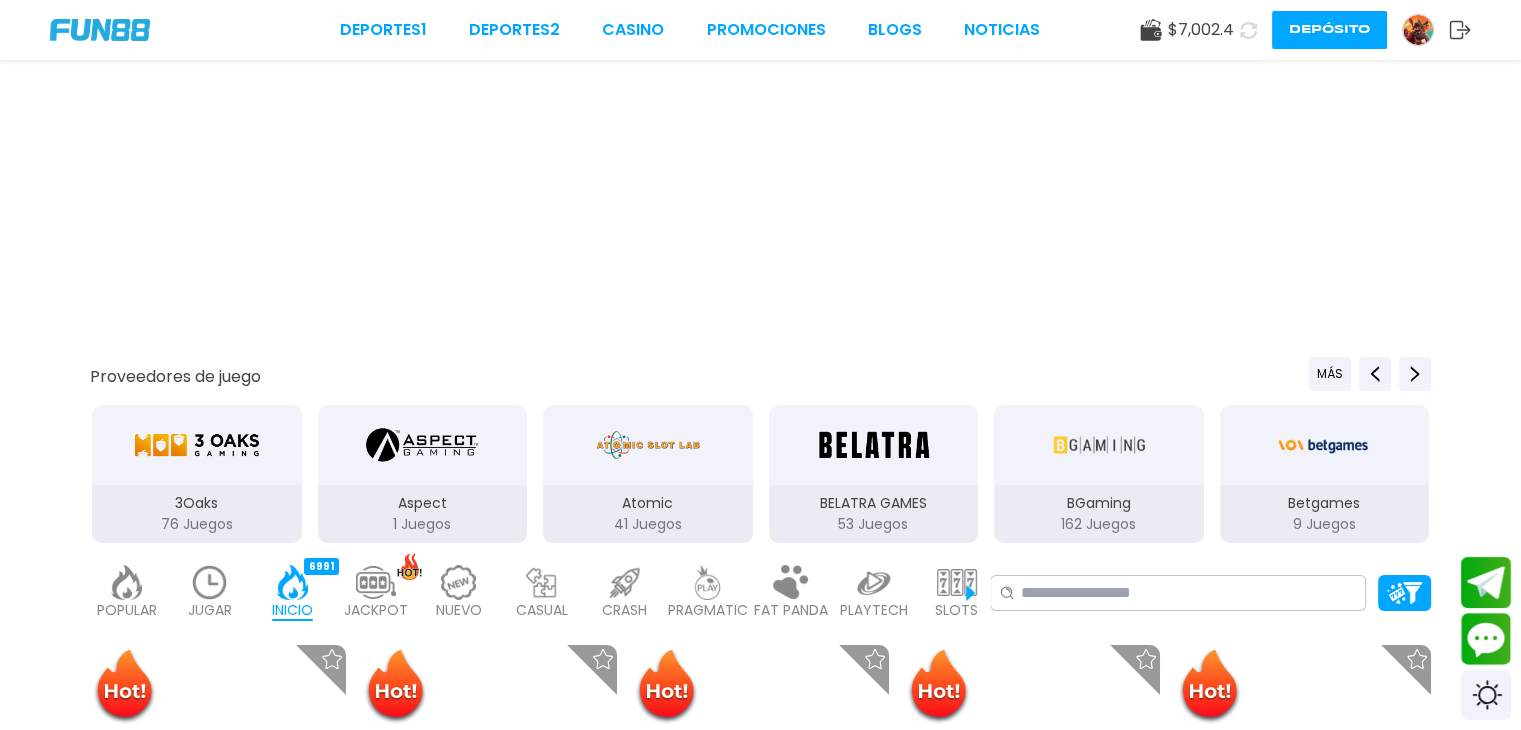 scroll, scrollTop: 0, scrollLeft: 0, axis: both 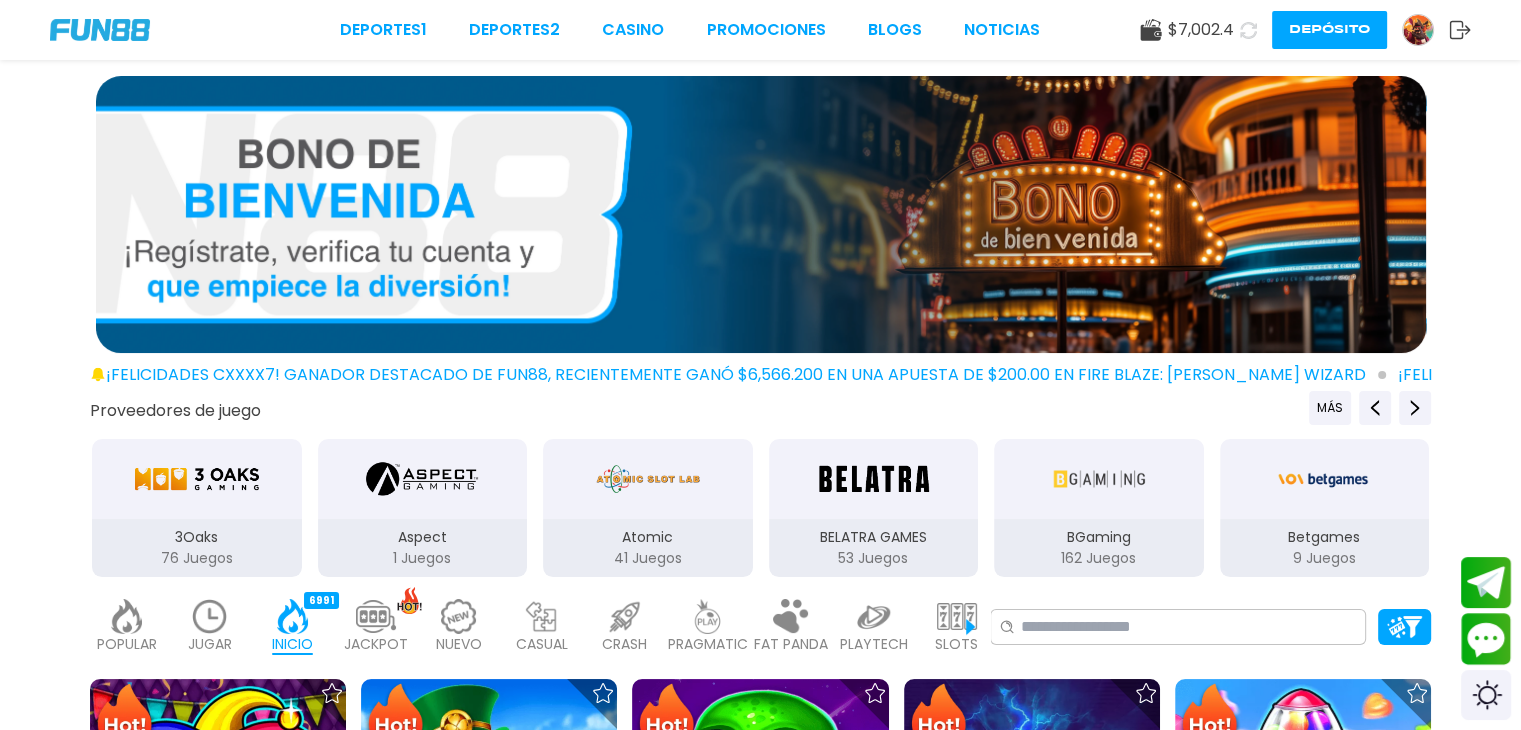 click at bounding box center (210, 616) 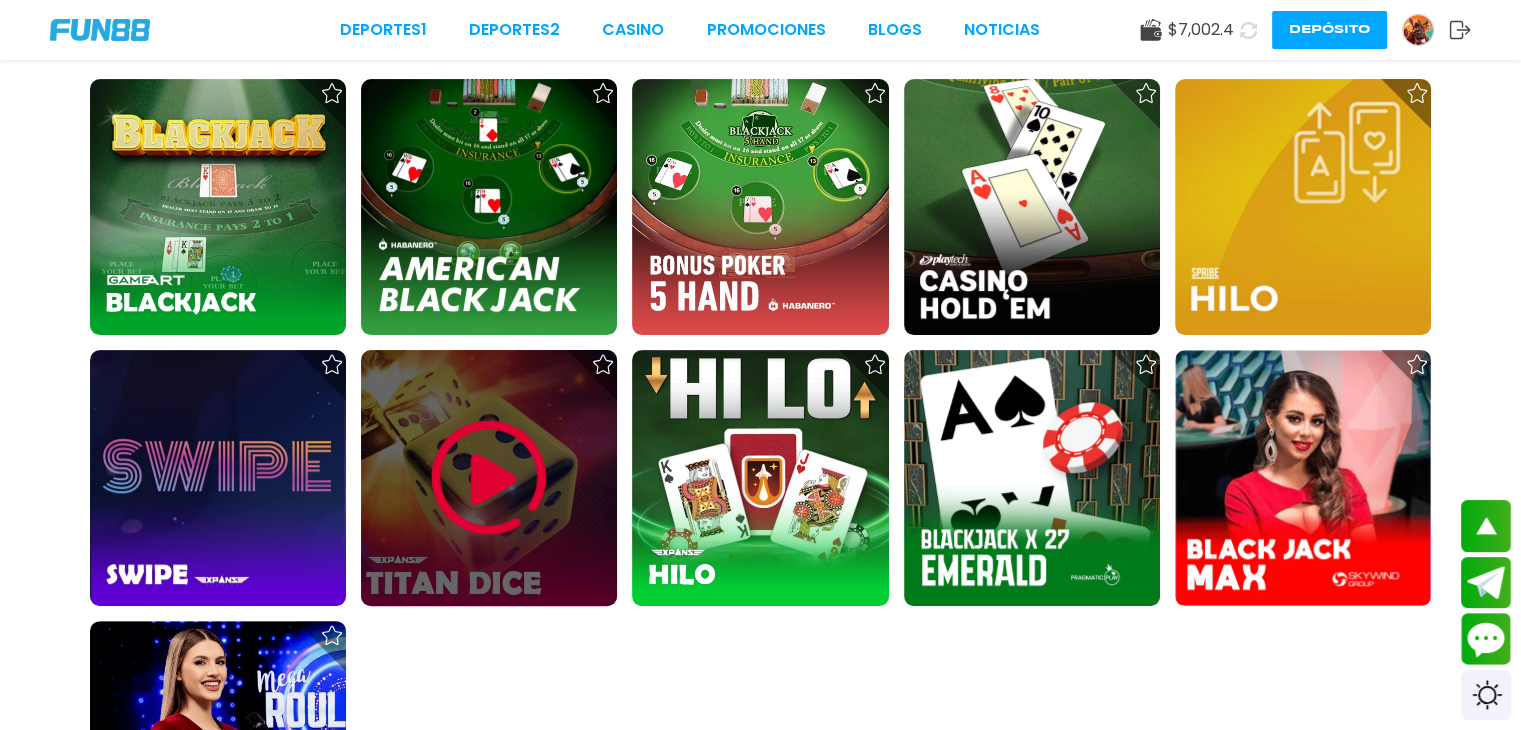scroll, scrollTop: 1000, scrollLeft: 0, axis: vertical 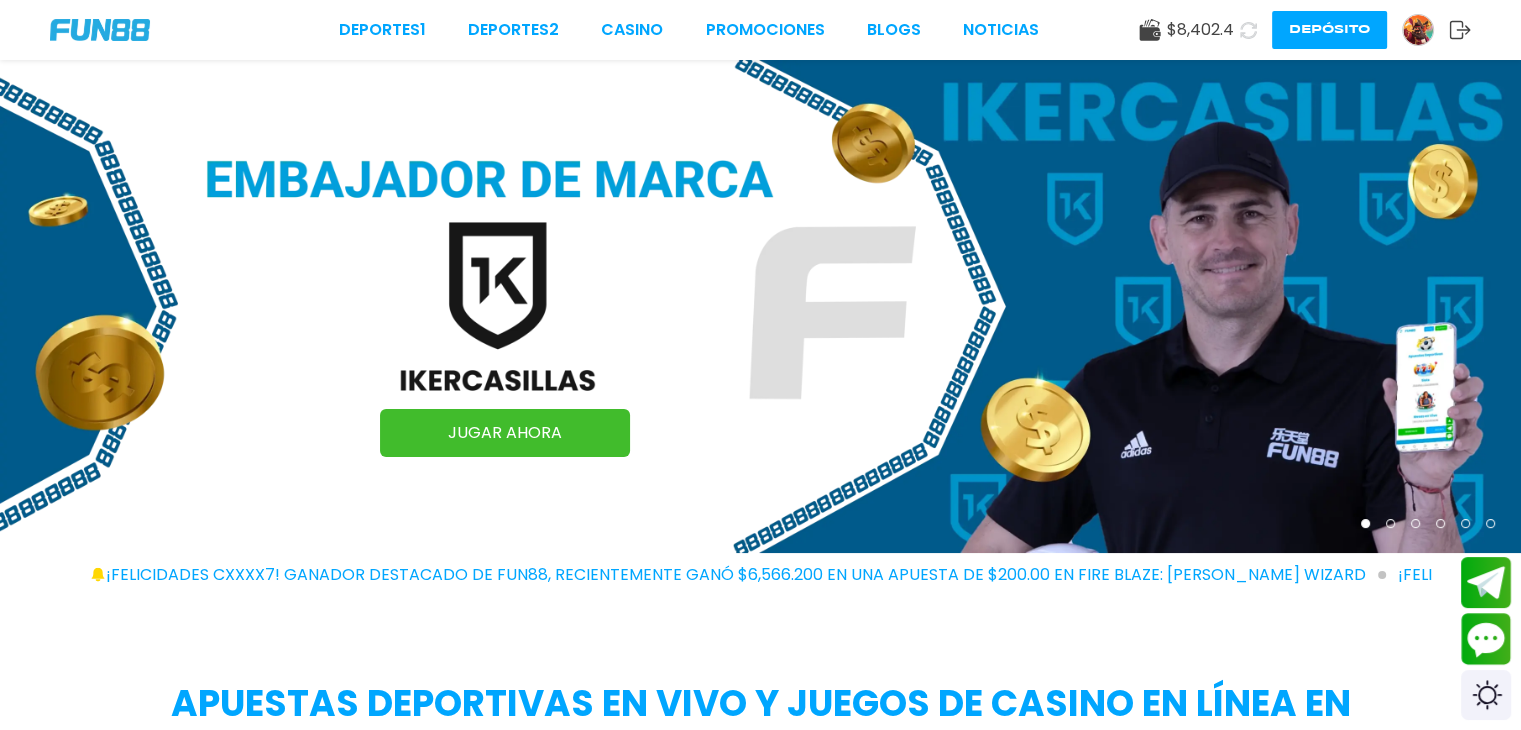 click at bounding box center [1248, 30] 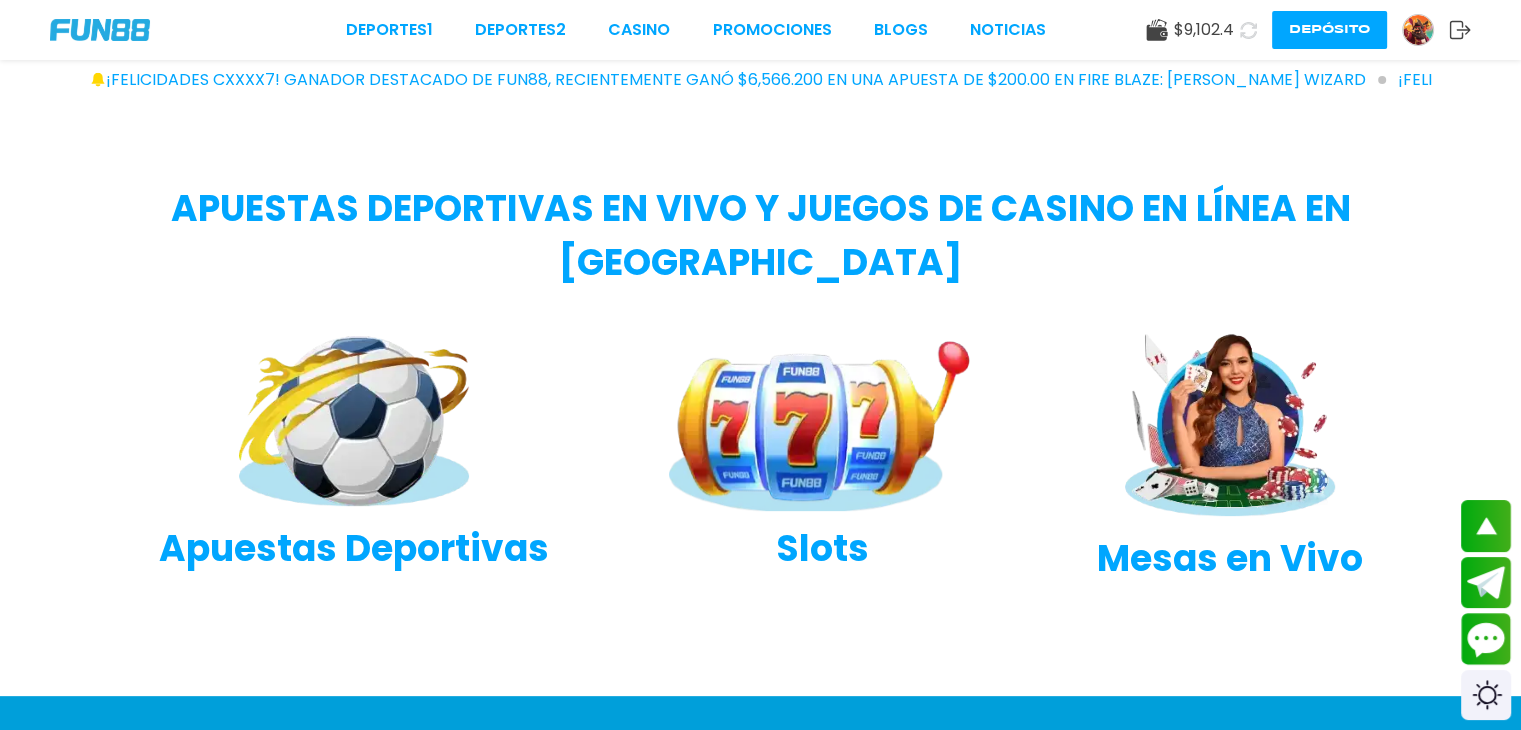 scroll, scrollTop: 500, scrollLeft: 0, axis: vertical 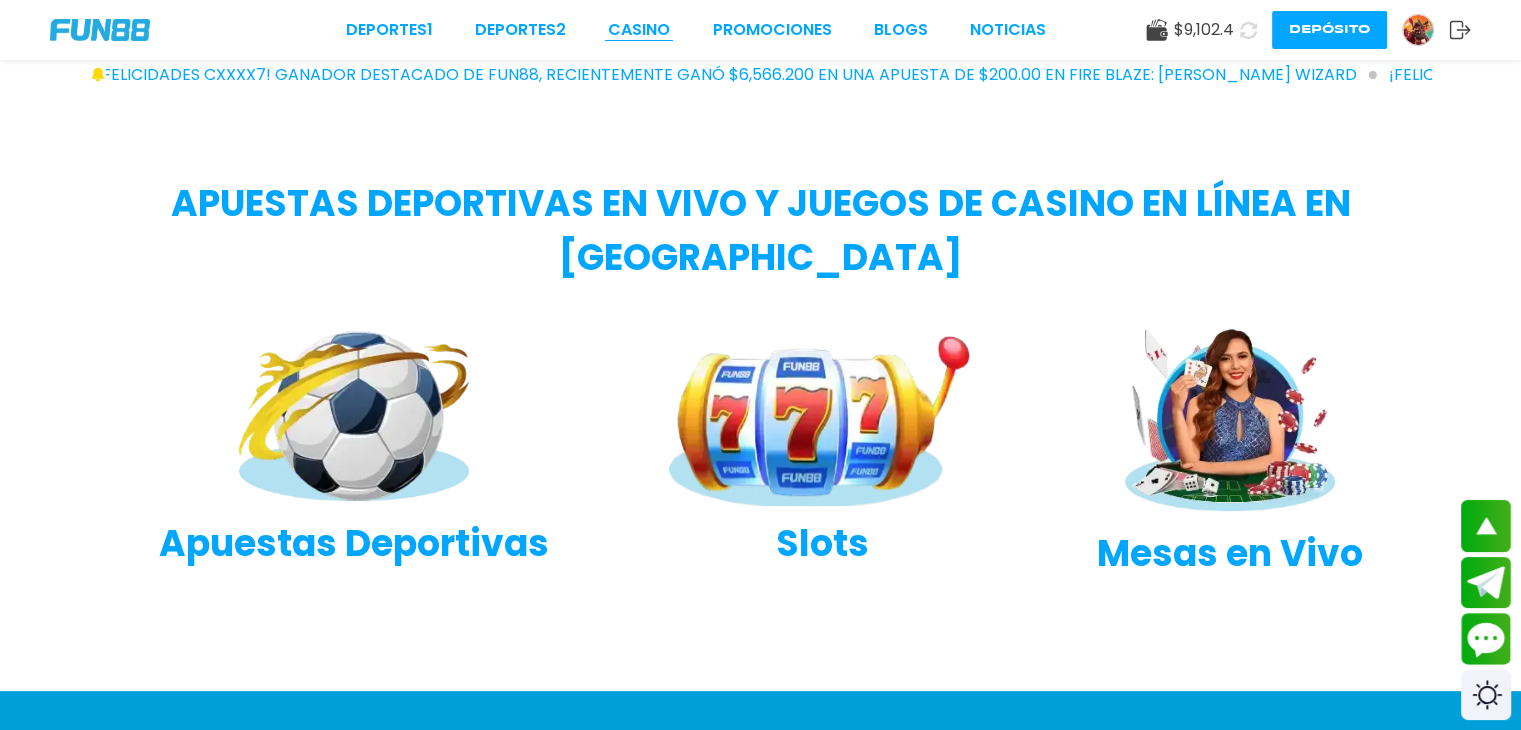 click on "CASINO" at bounding box center (639, 30) 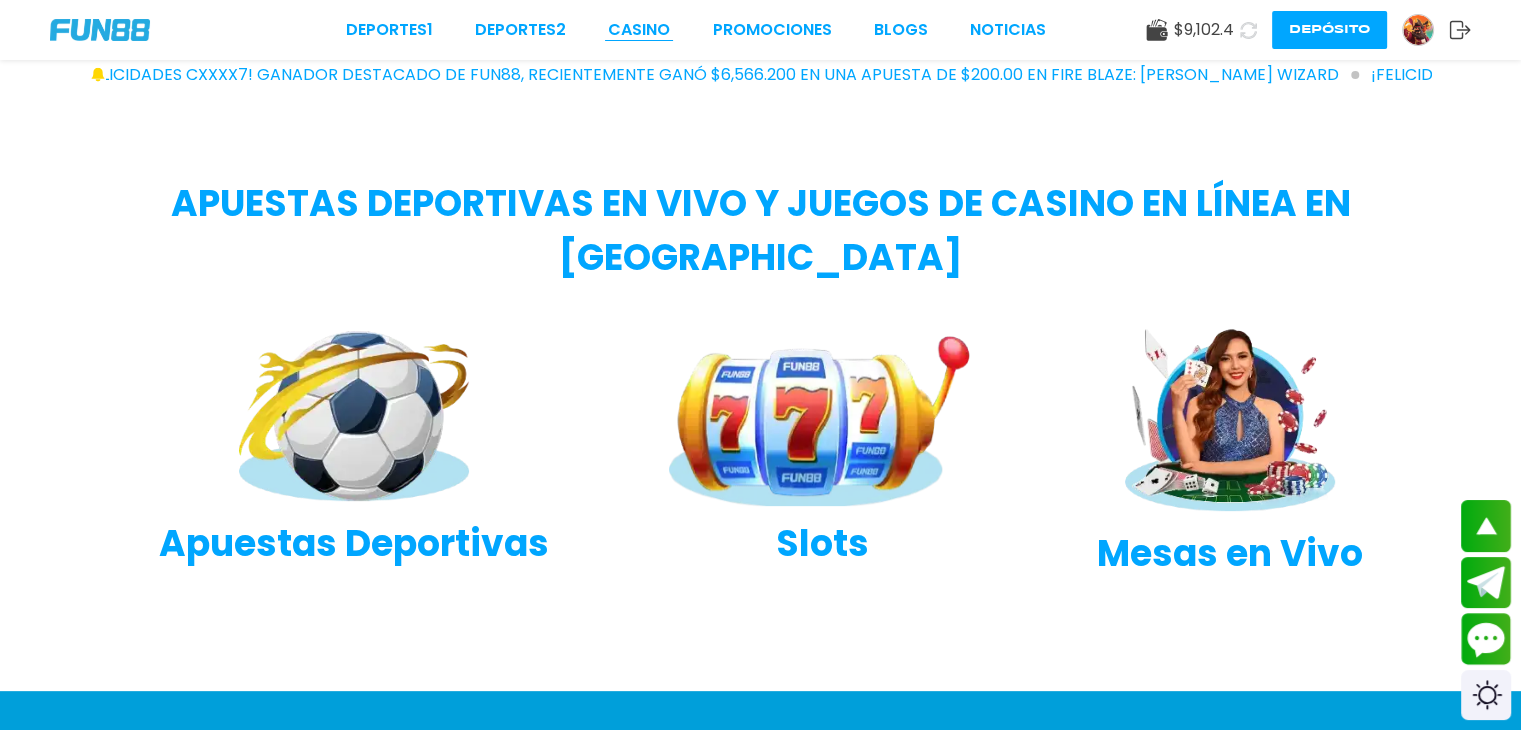 scroll, scrollTop: 0, scrollLeft: 0, axis: both 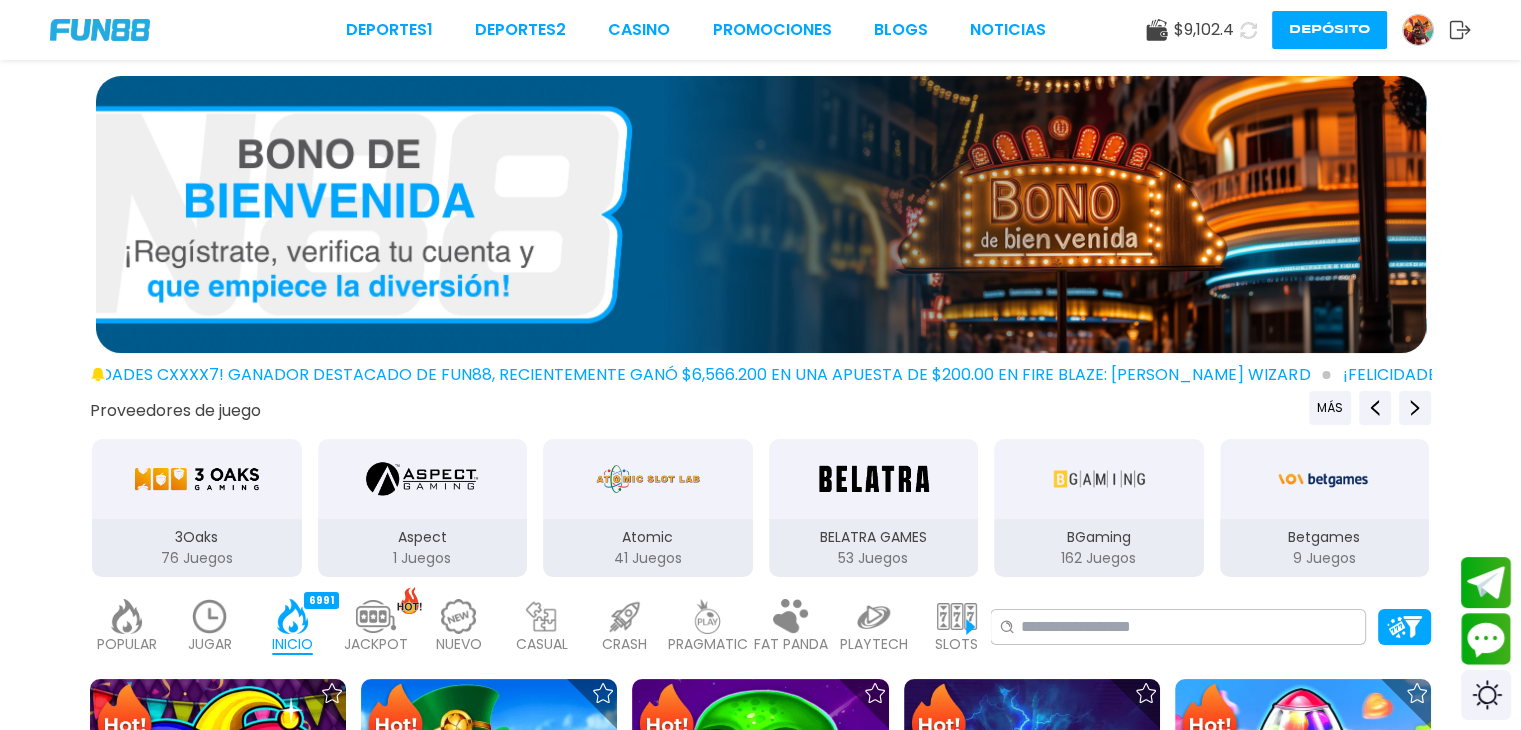 click on "JUGAR 11" at bounding box center [209, 627] 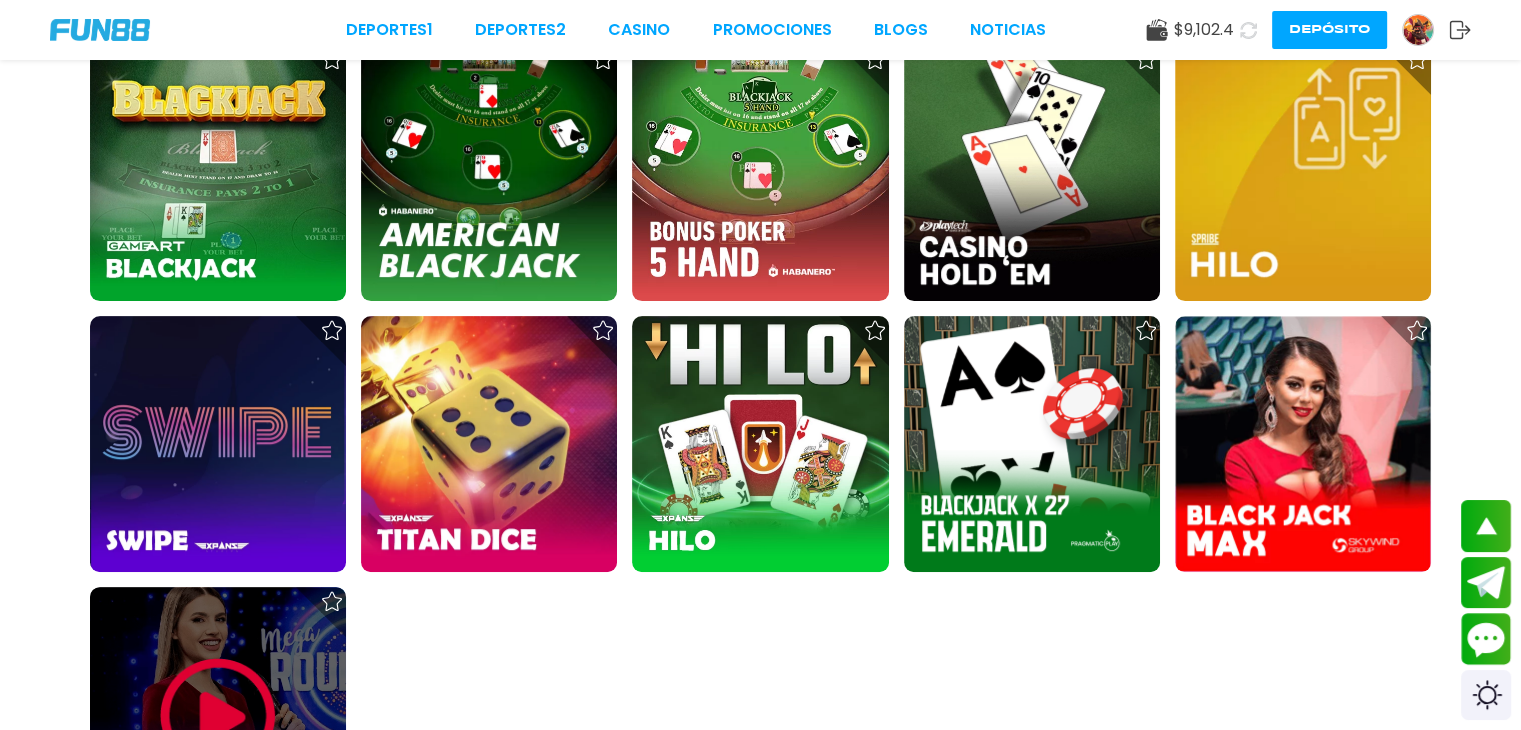 scroll, scrollTop: 900, scrollLeft: 0, axis: vertical 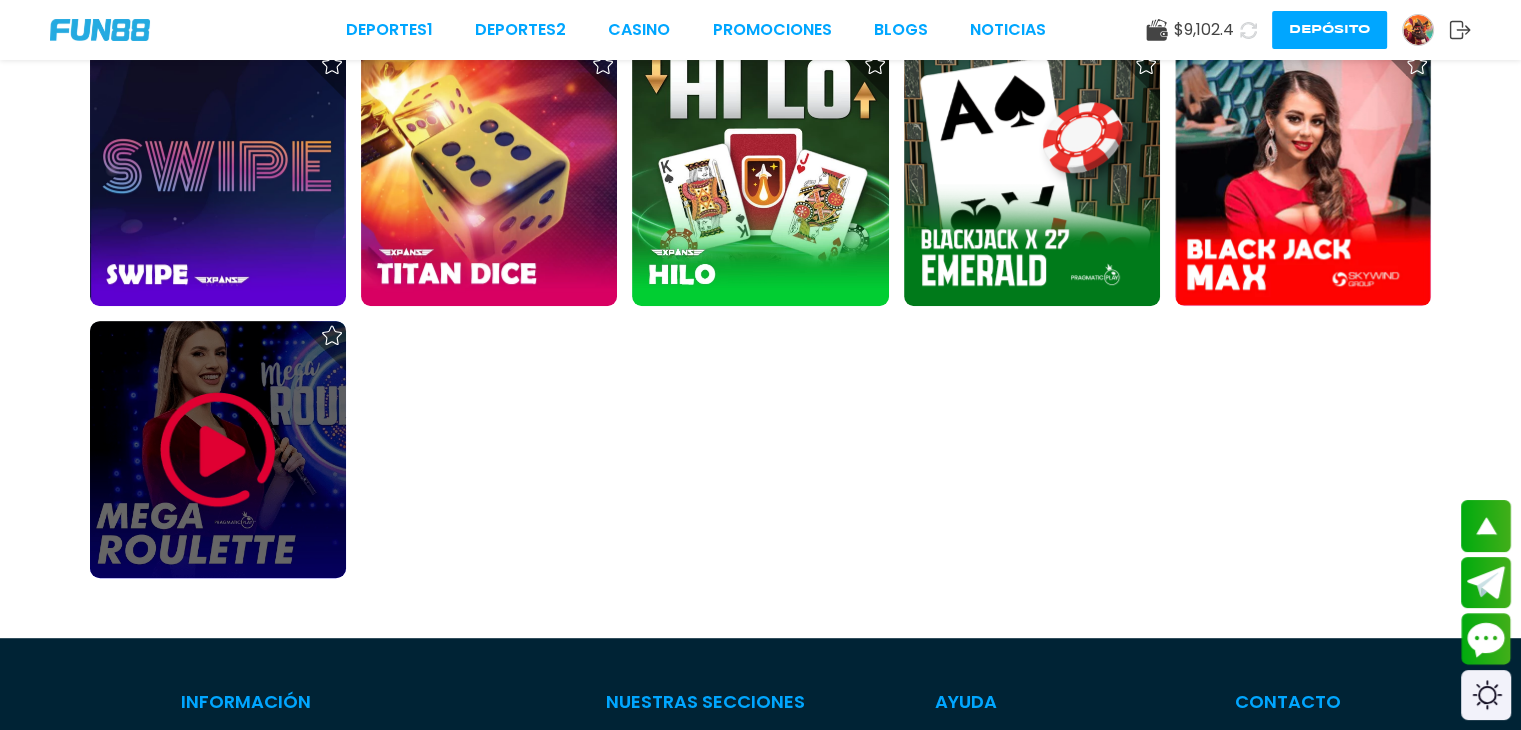 click at bounding box center [218, 449] 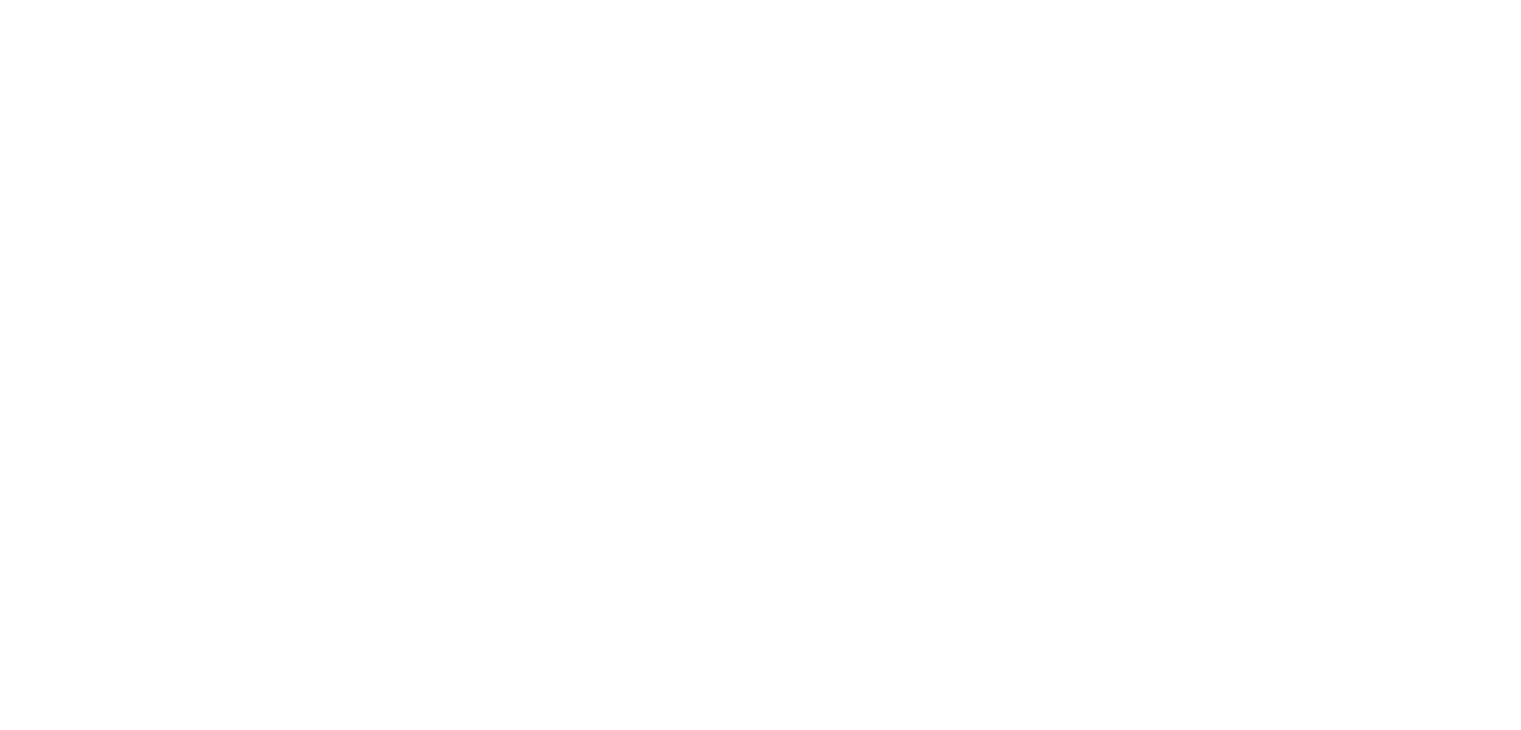 scroll, scrollTop: 0, scrollLeft: 0, axis: both 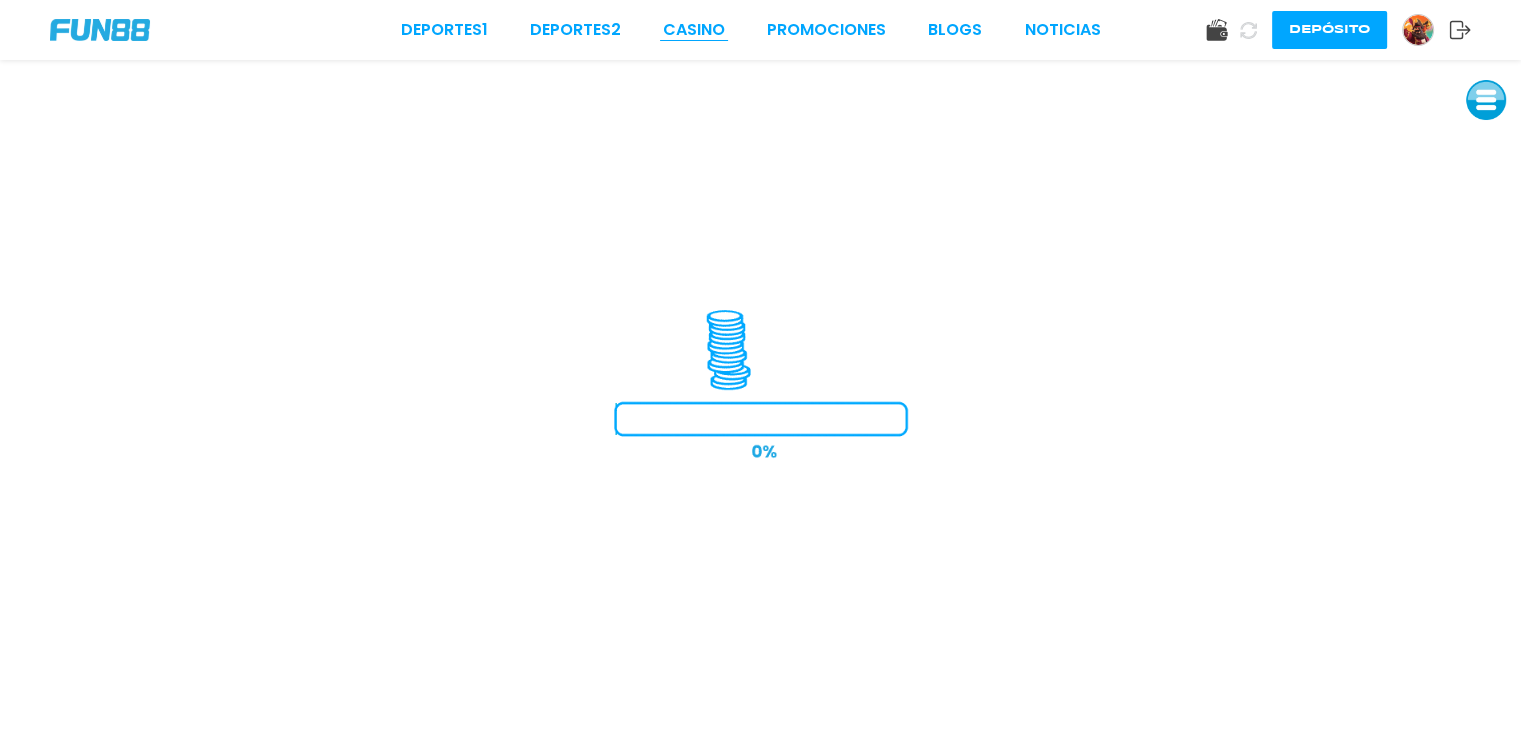 click on "CASINO" at bounding box center [694, 30] 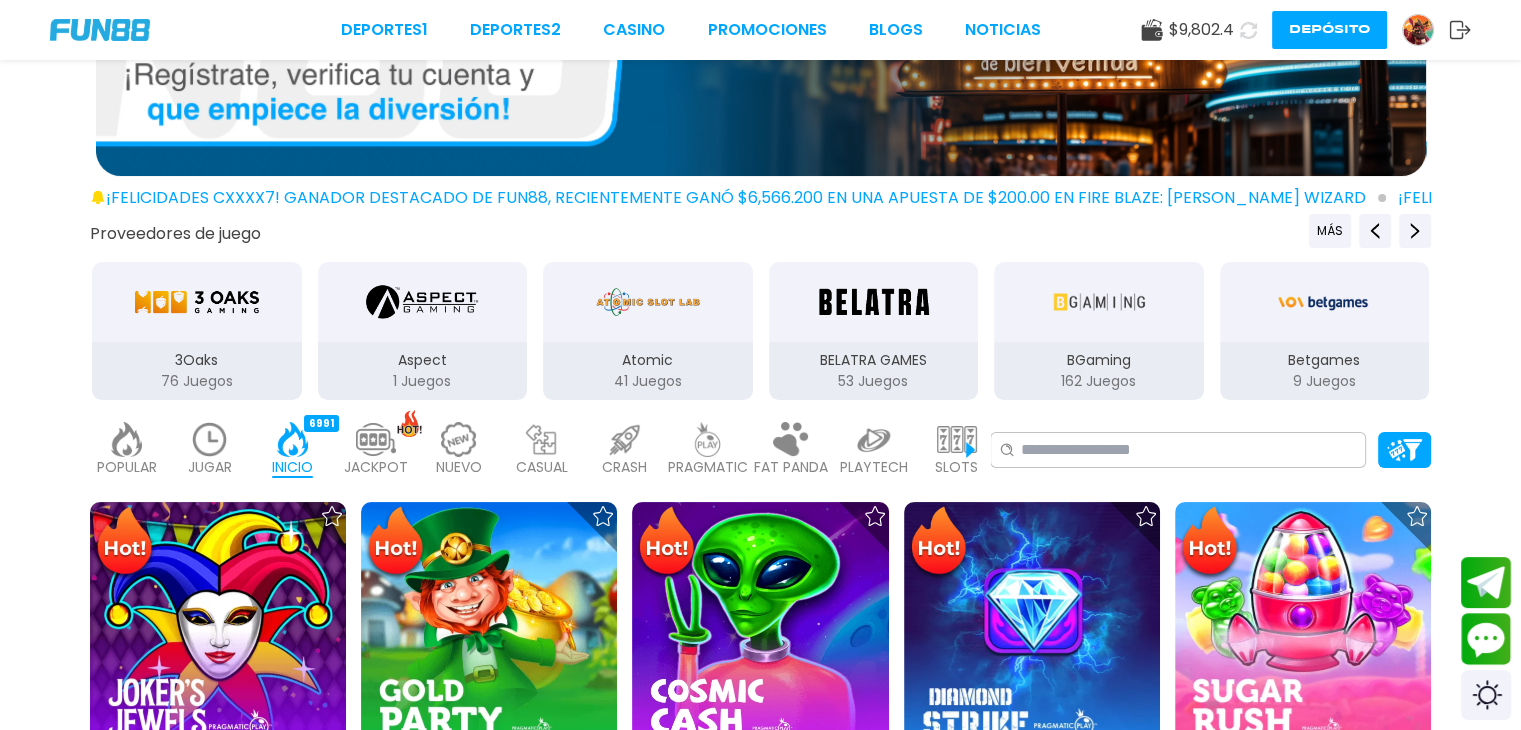 scroll, scrollTop: 100, scrollLeft: 0, axis: vertical 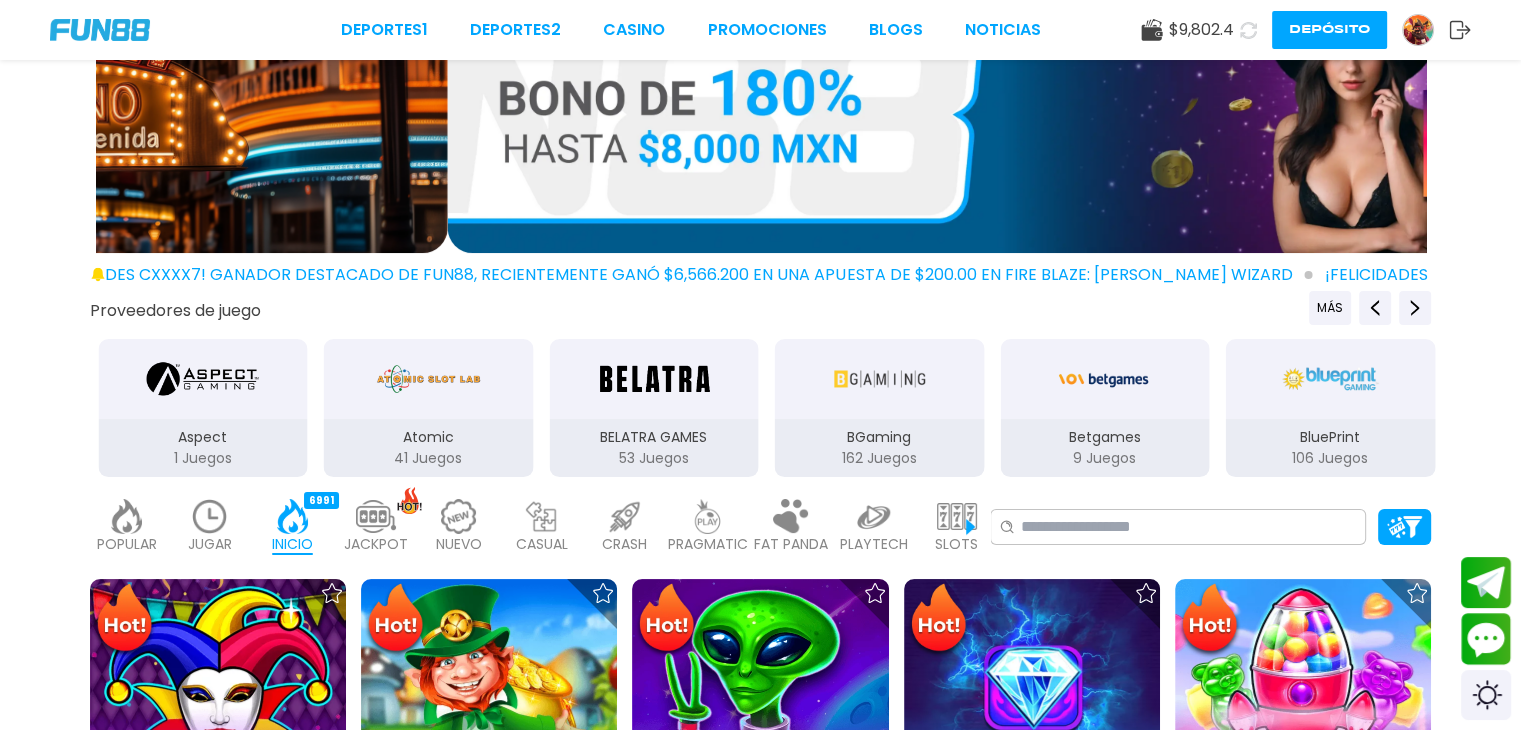 click at bounding box center [210, 516] 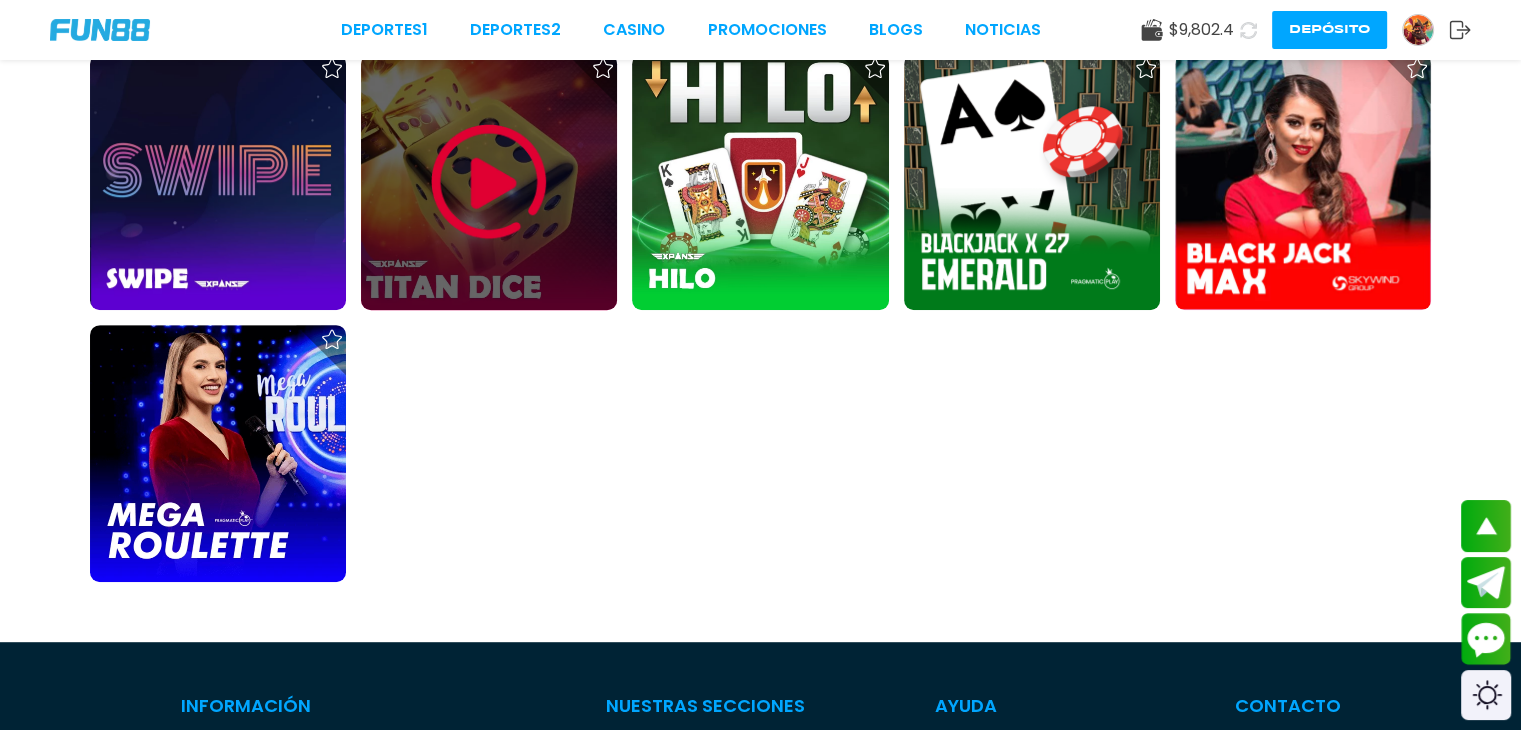 scroll, scrollTop: 900, scrollLeft: 0, axis: vertical 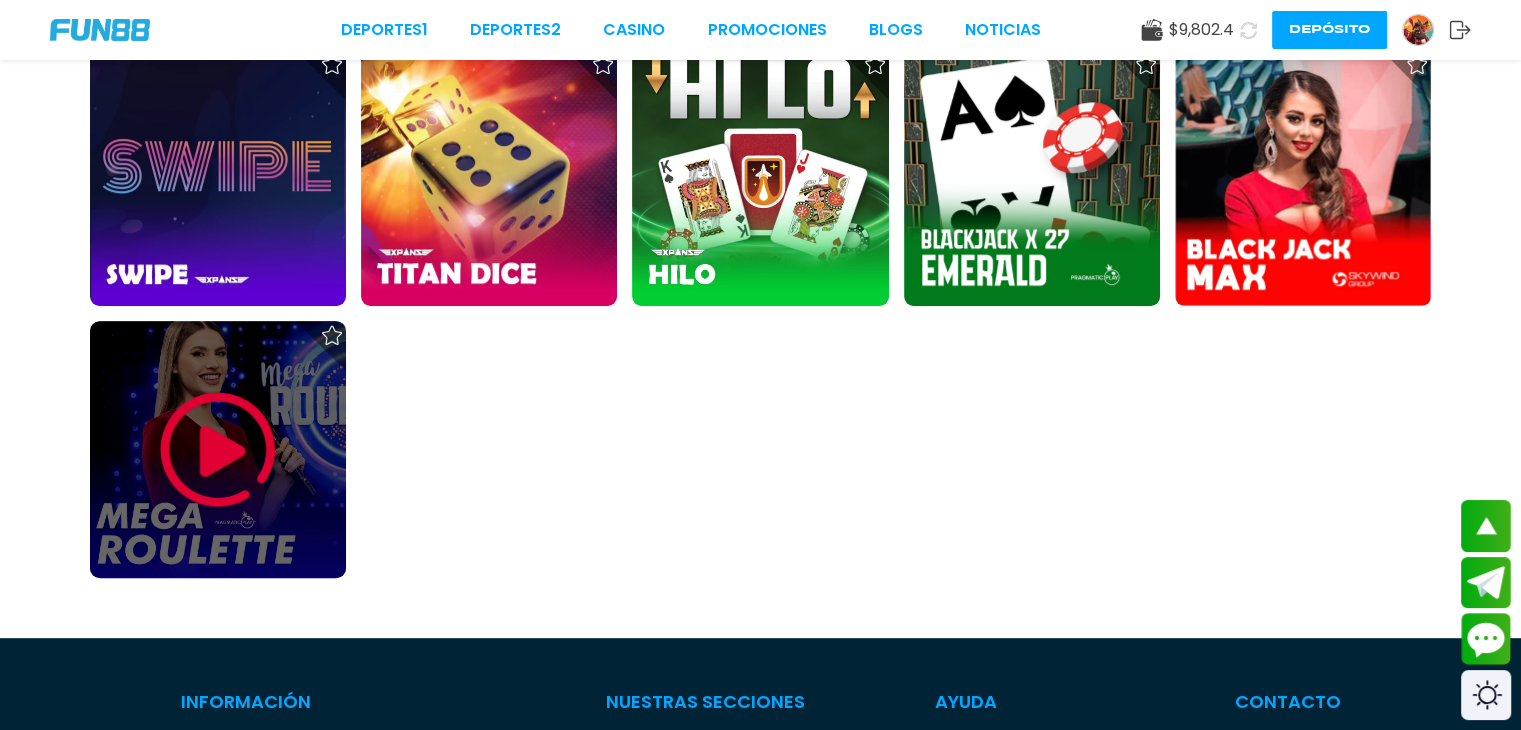 click at bounding box center (218, 449) 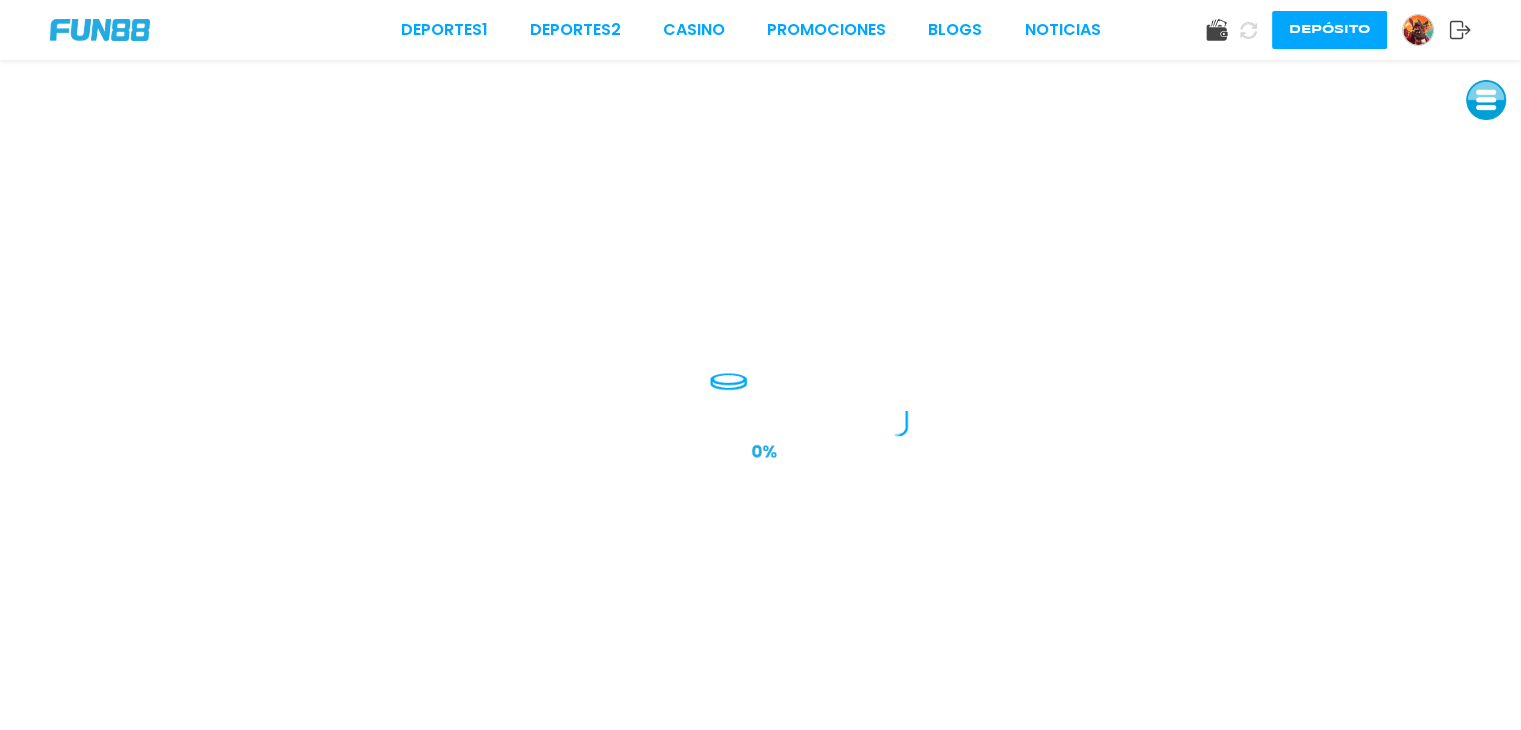 scroll, scrollTop: 0, scrollLeft: 0, axis: both 